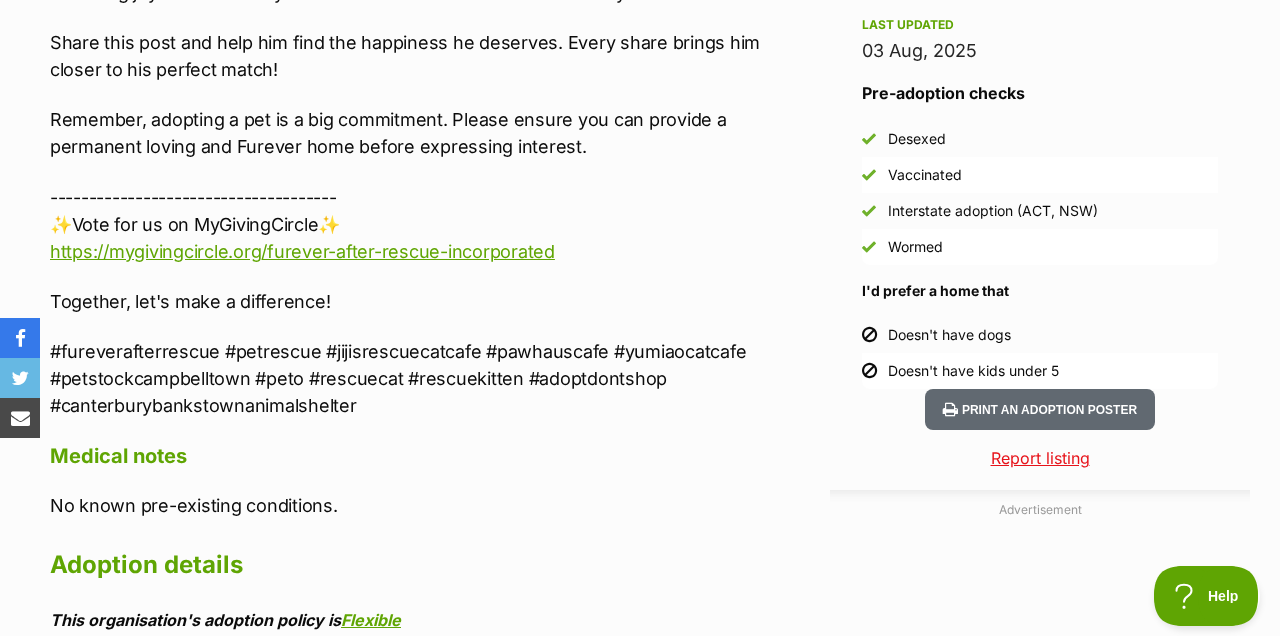 scroll, scrollTop: 1813, scrollLeft: 0, axis: vertical 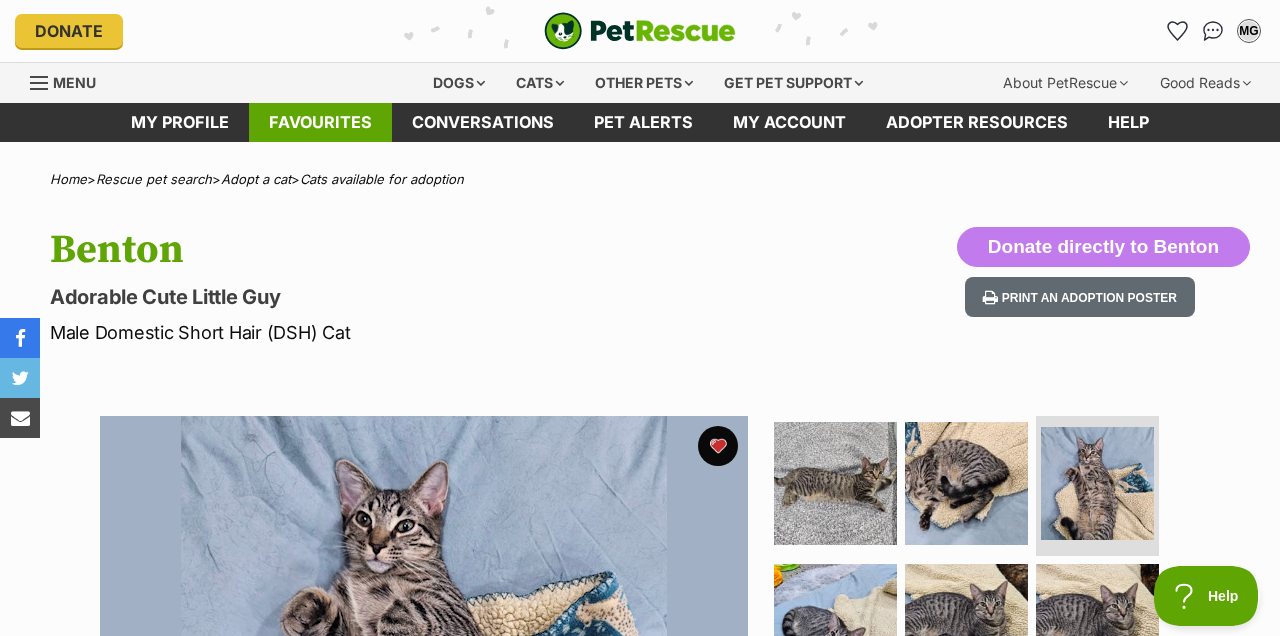 click on "Favourites" at bounding box center [320, 122] 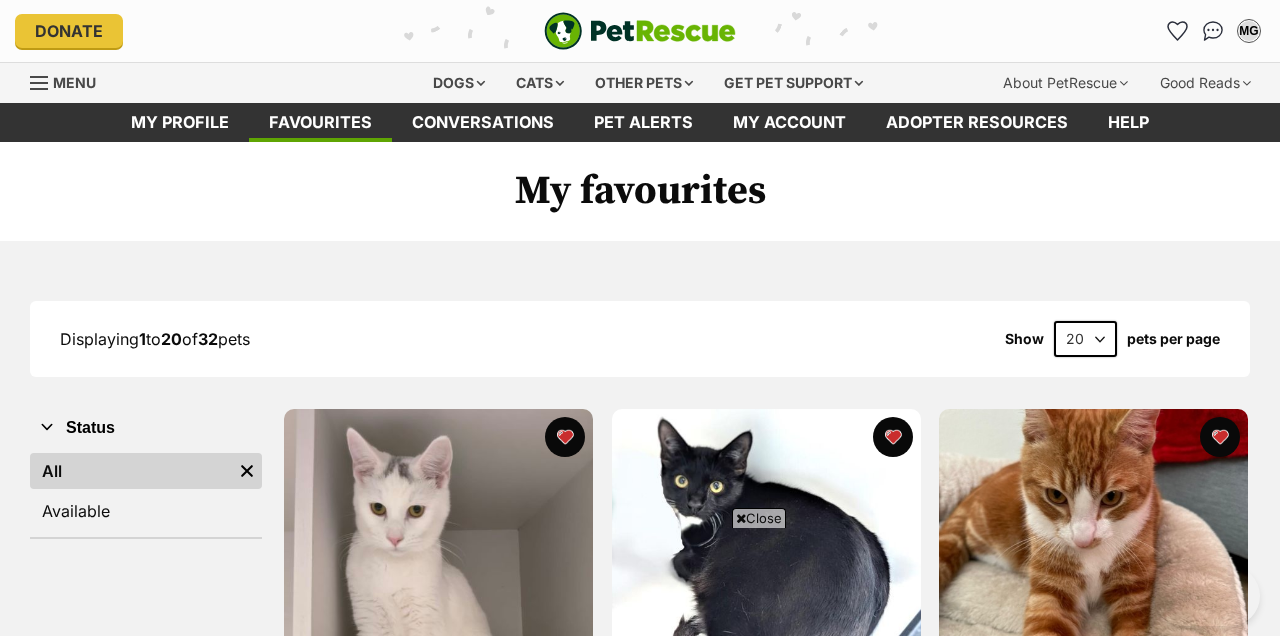scroll, scrollTop: 1840, scrollLeft: 0, axis: vertical 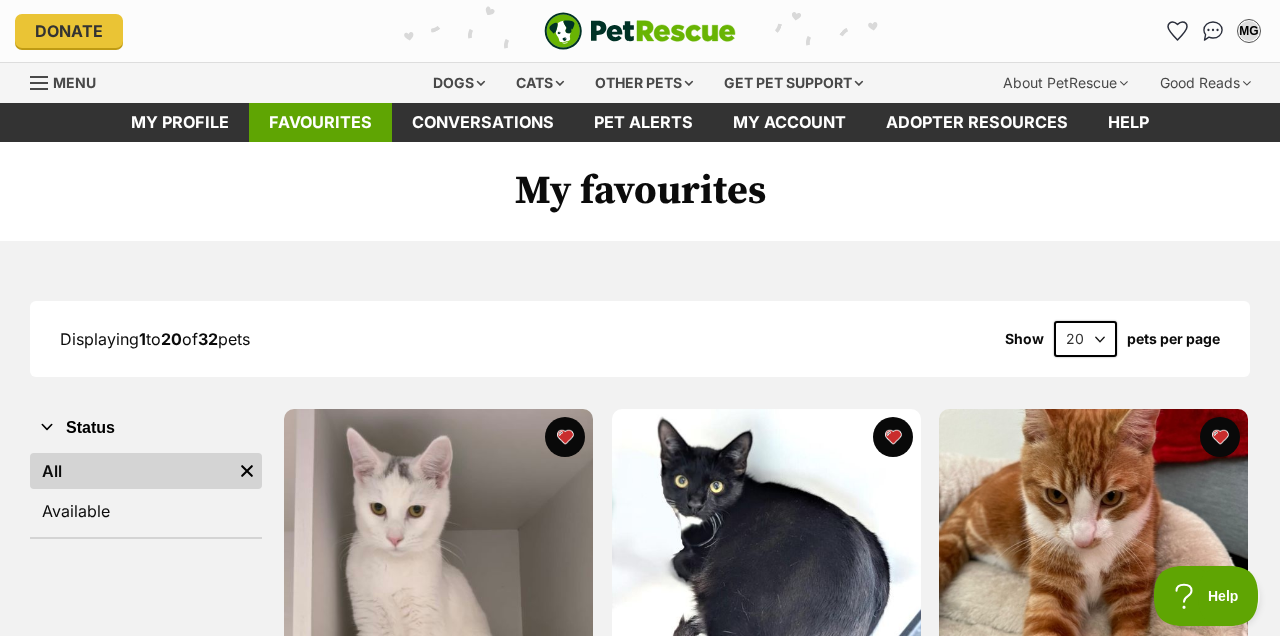 click on "Favourites" at bounding box center [320, 122] 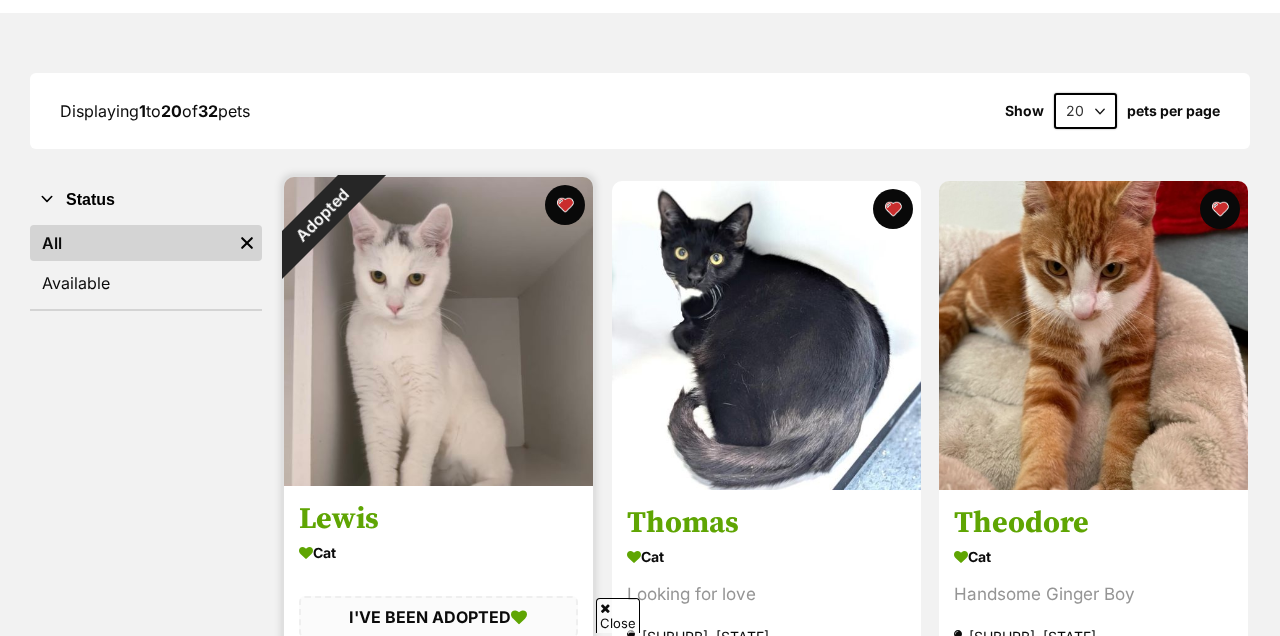 scroll, scrollTop: 228, scrollLeft: 0, axis: vertical 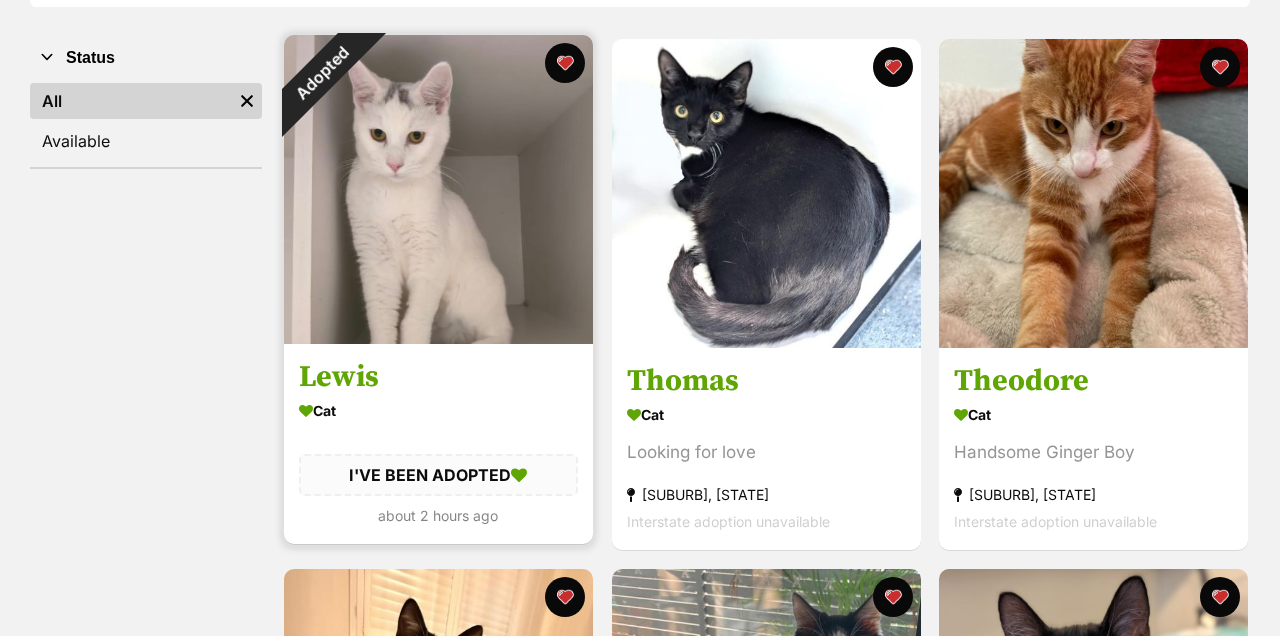 click on "Adopted" at bounding box center (322, 73) 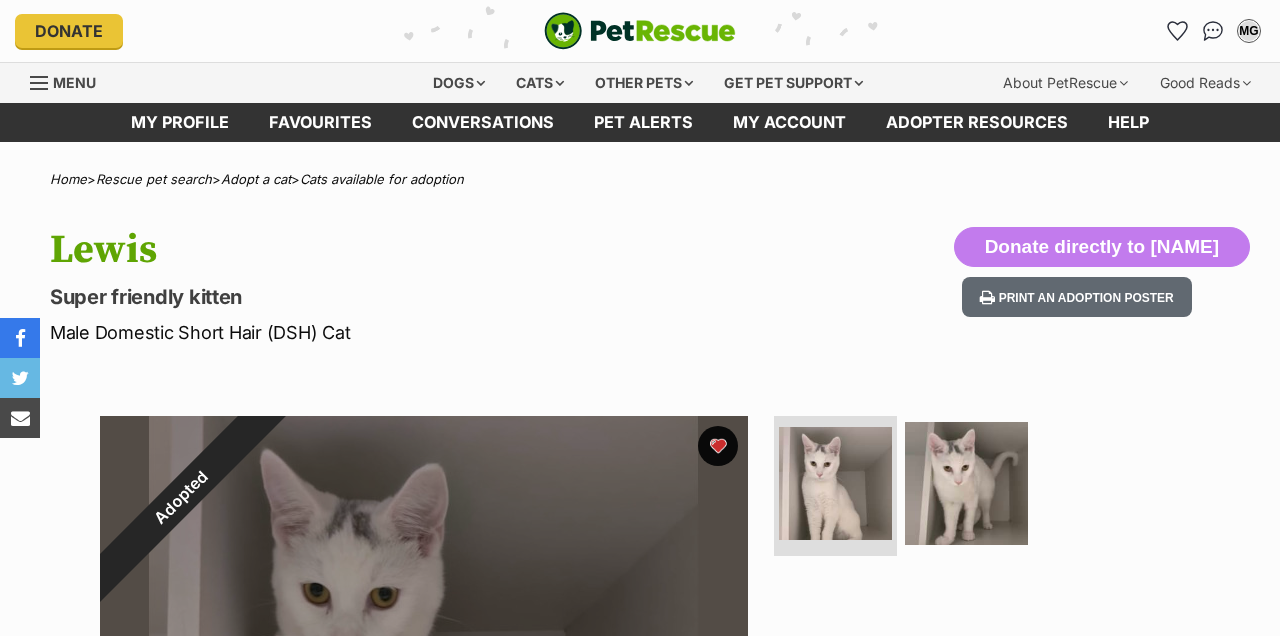 scroll, scrollTop: 0, scrollLeft: 0, axis: both 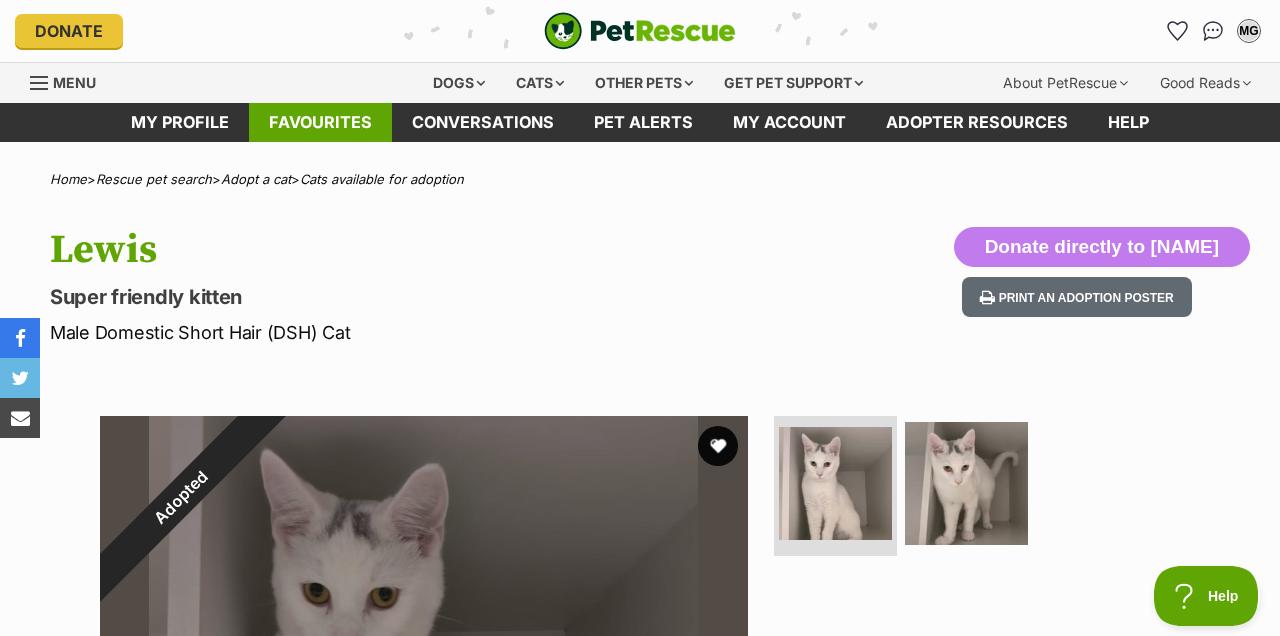 click on "Favourites" at bounding box center (320, 122) 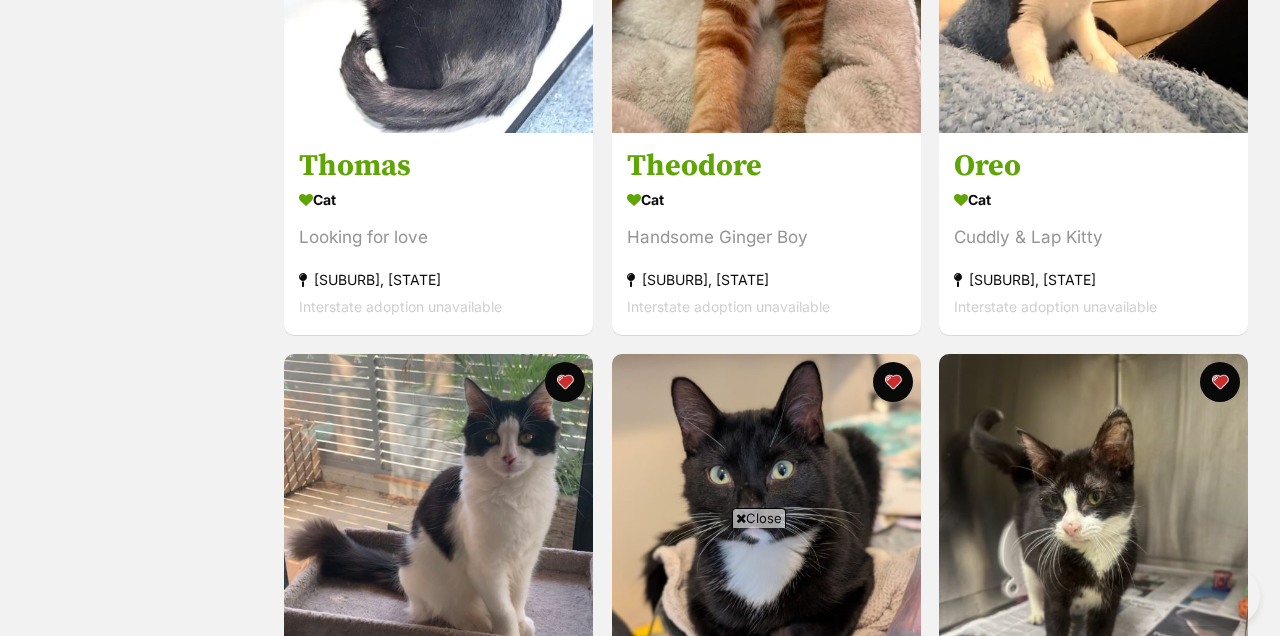 scroll, scrollTop: 1048, scrollLeft: 0, axis: vertical 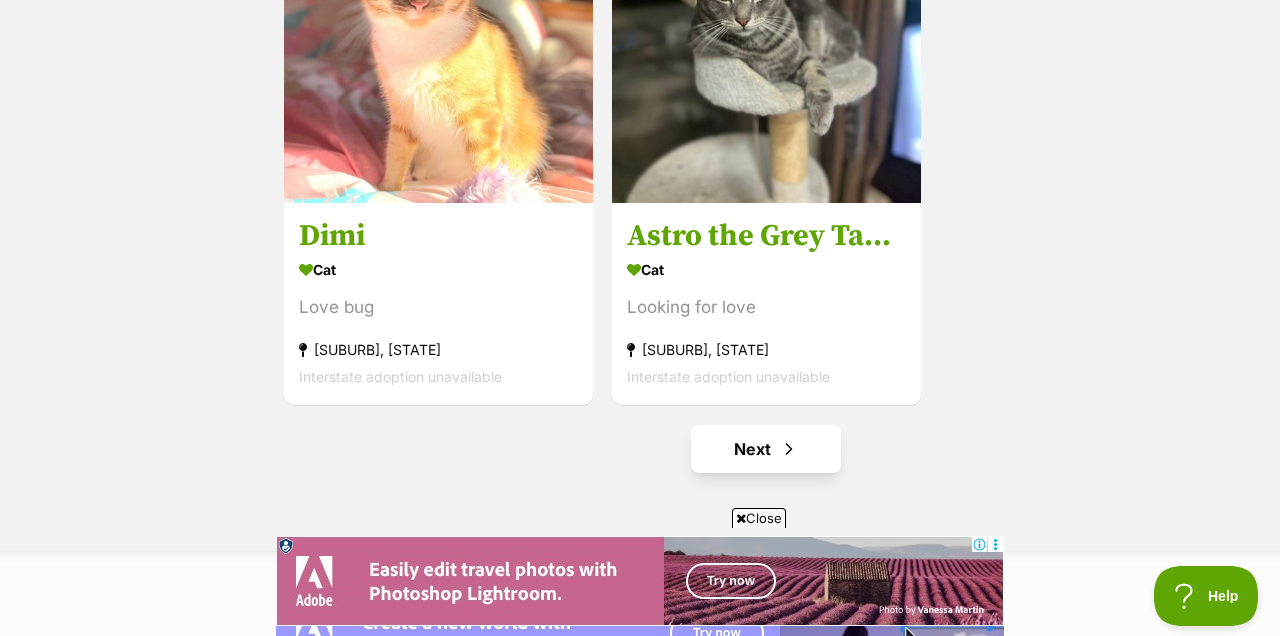 click on "Next" at bounding box center (766, 449) 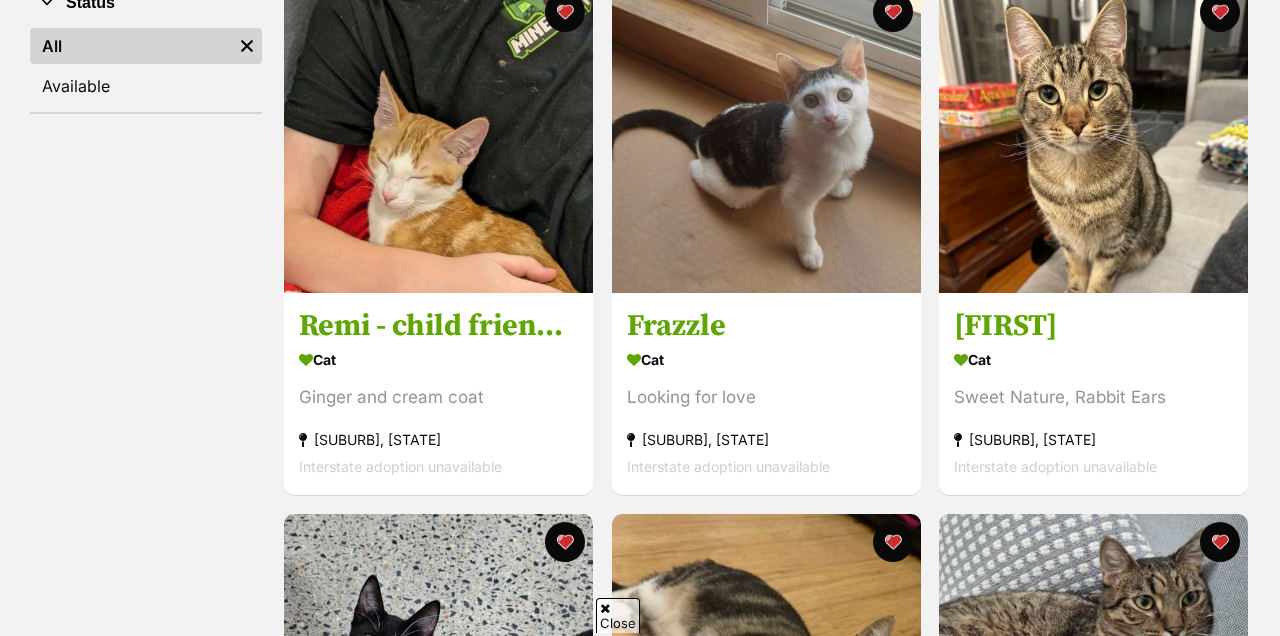 scroll, scrollTop: 440, scrollLeft: 0, axis: vertical 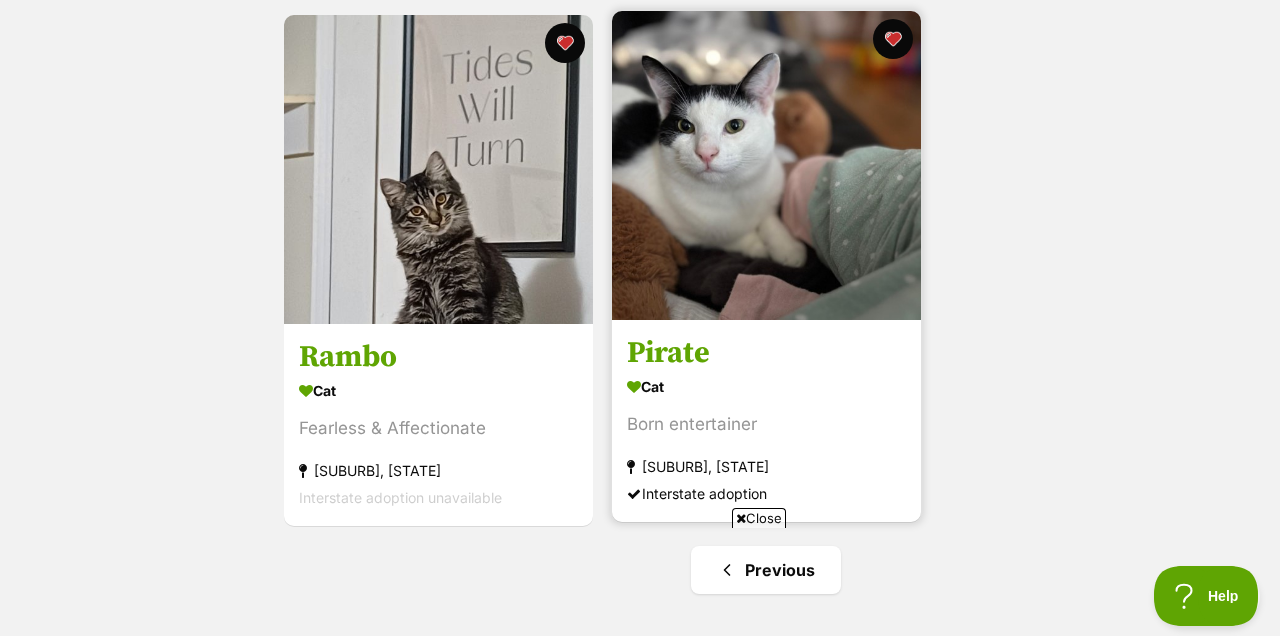 click at bounding box center (766, 165) 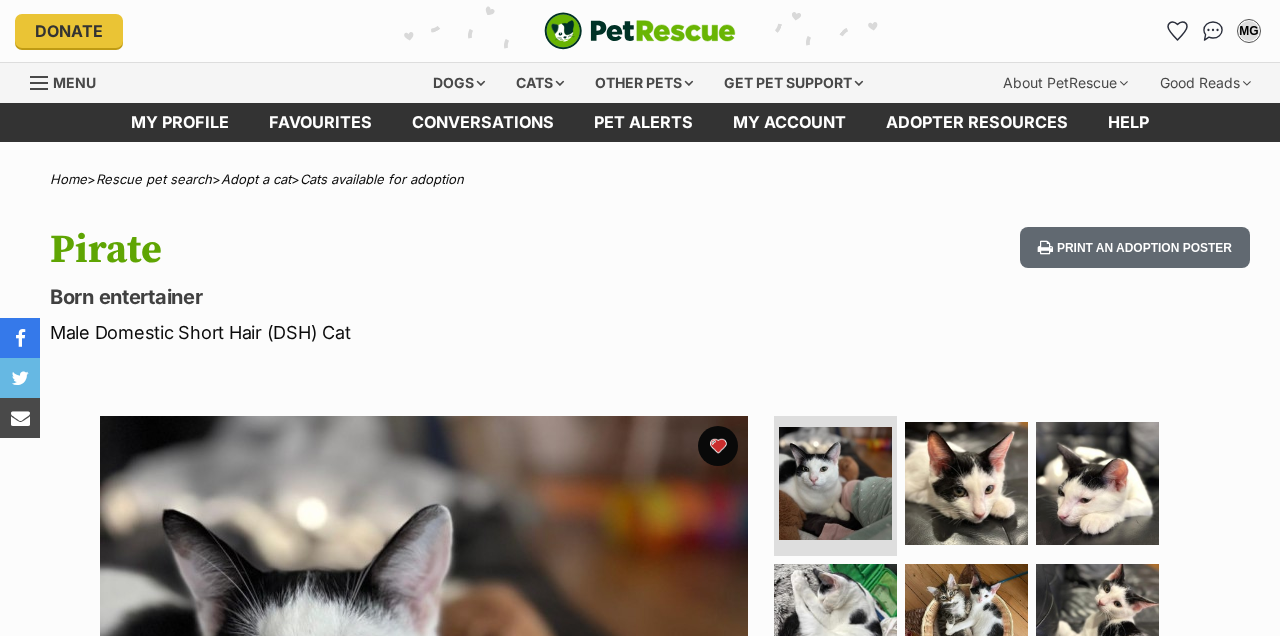 scroll, scrollTop: 0, scrollLeft: 0, axis: both 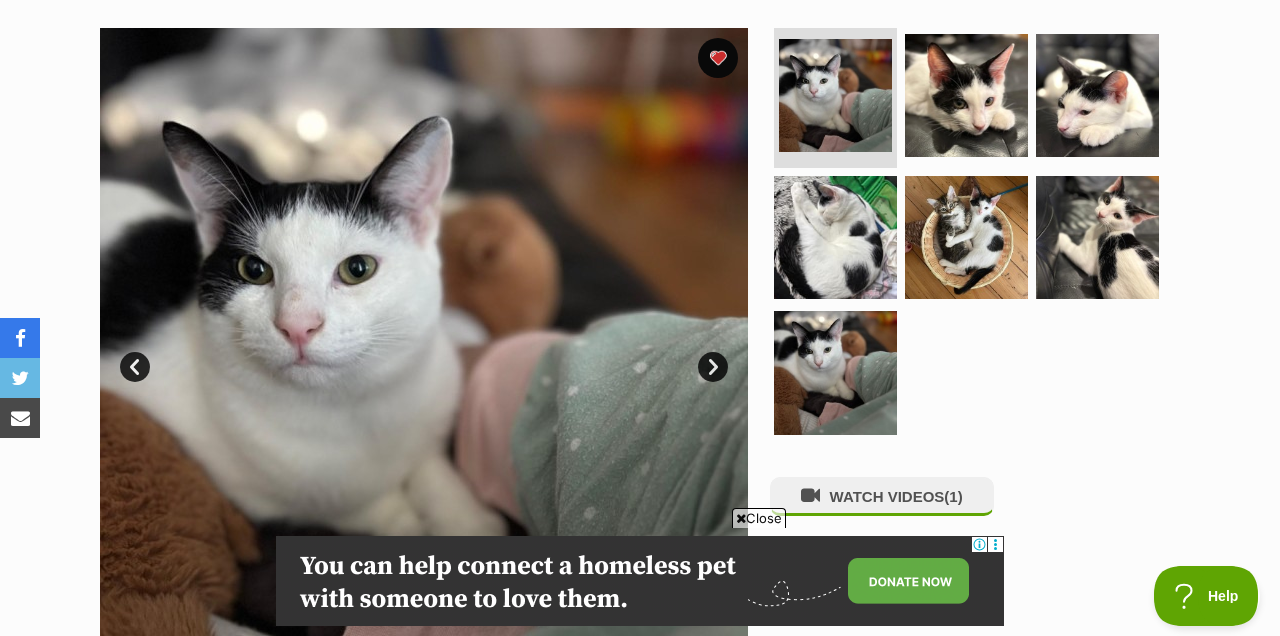 click on "Next" at bounding box center [713, 367] 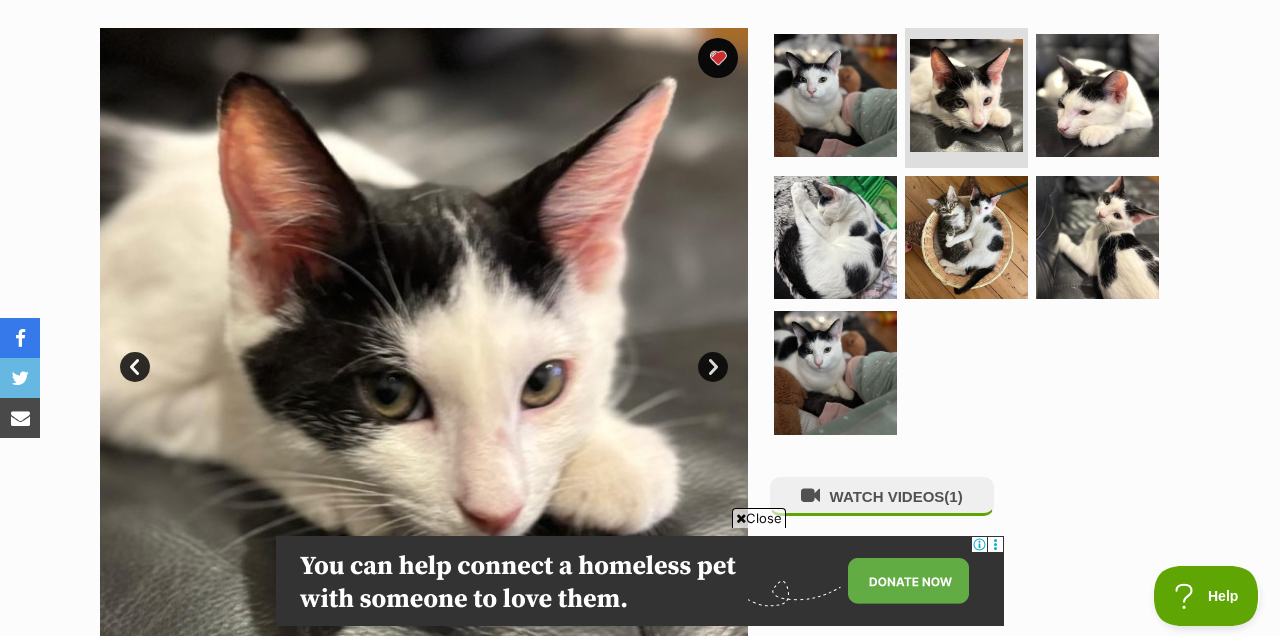 click on "Next" at bounding box center (713, 367) 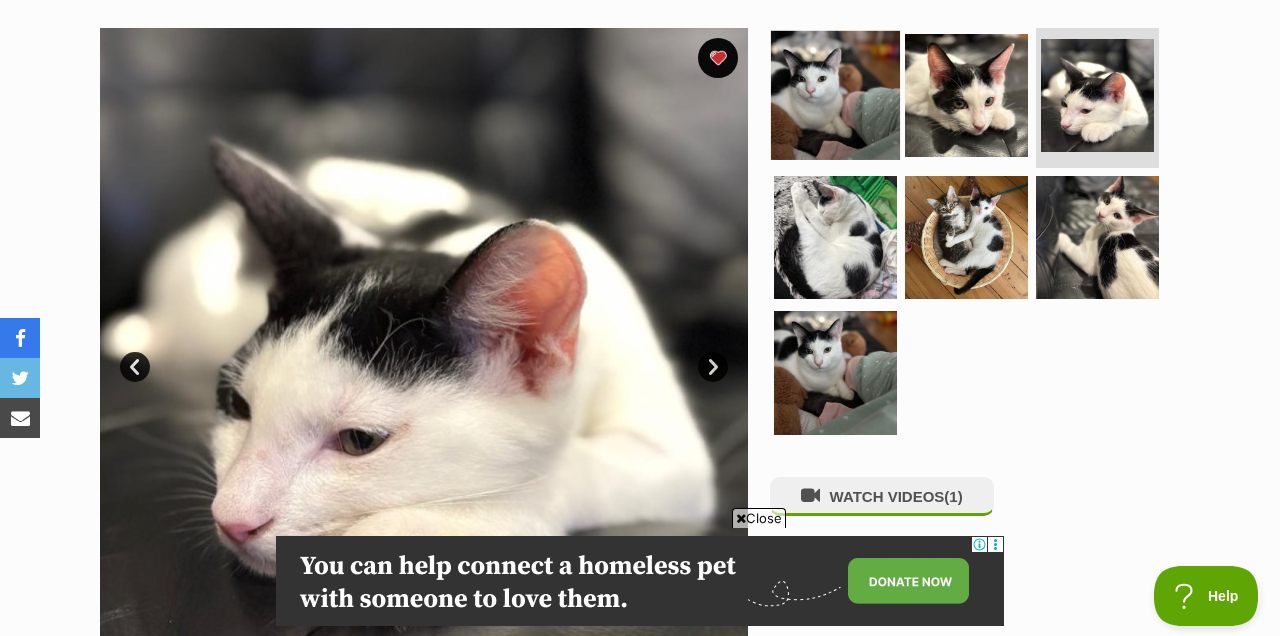 click at bounding box center (835, 95) 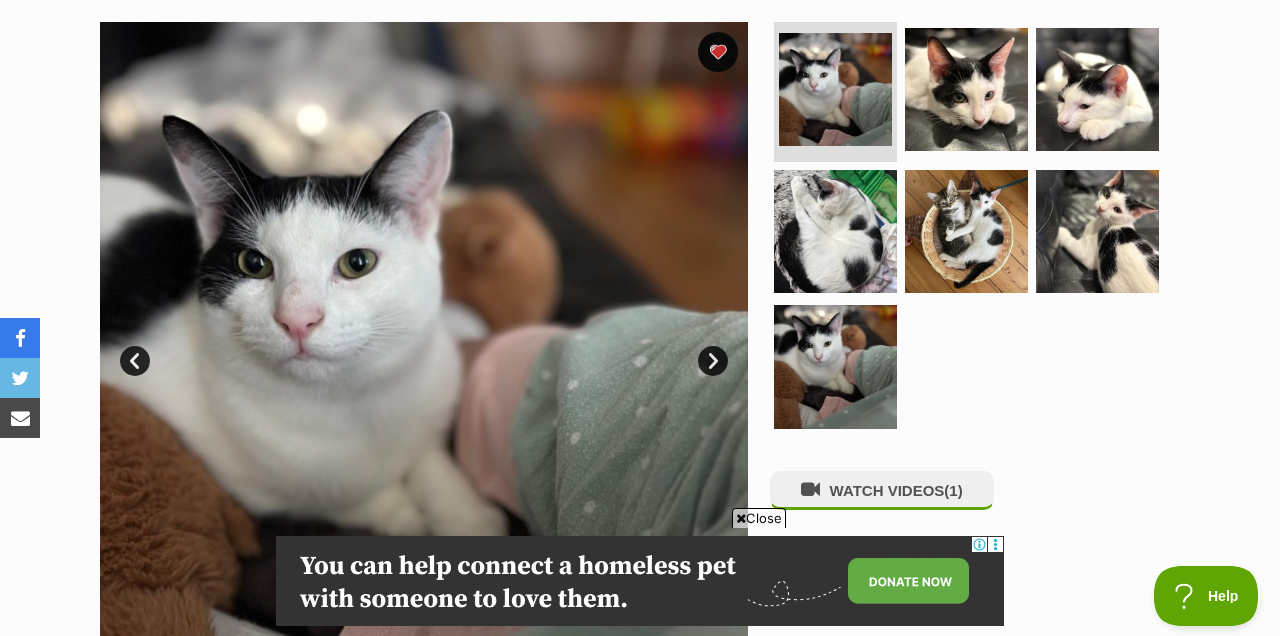 scroll, scrollTop: 395, scrollLeft: 0, axis: vertical 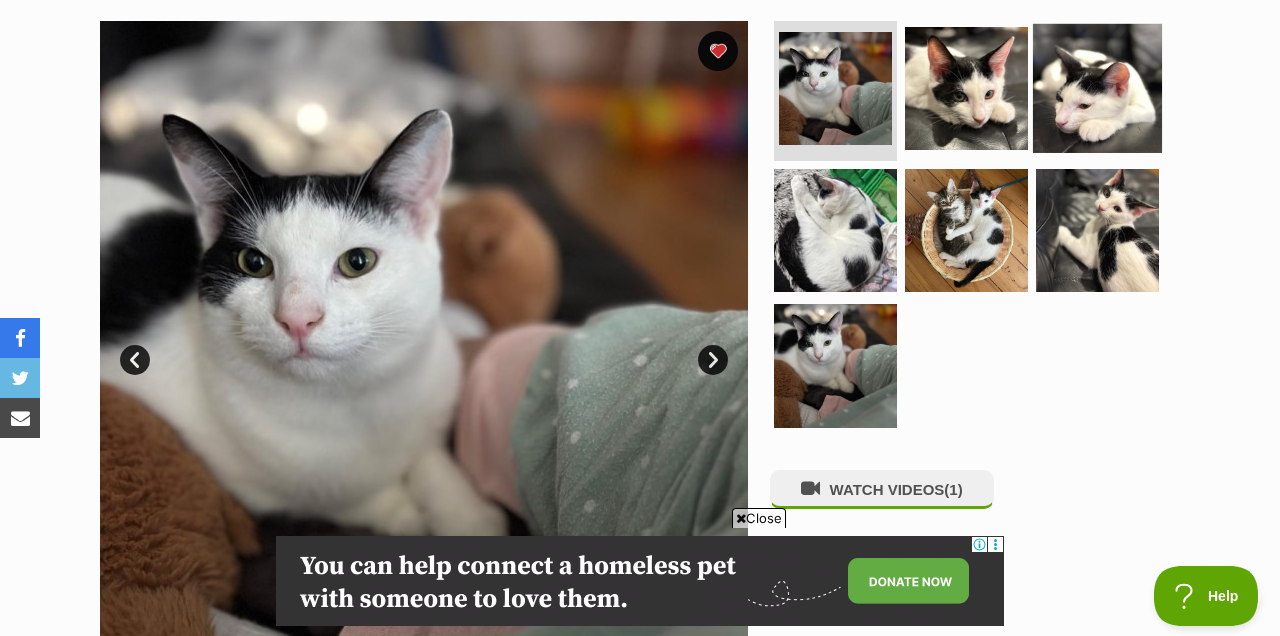 click at bounding box center (1097, 88) 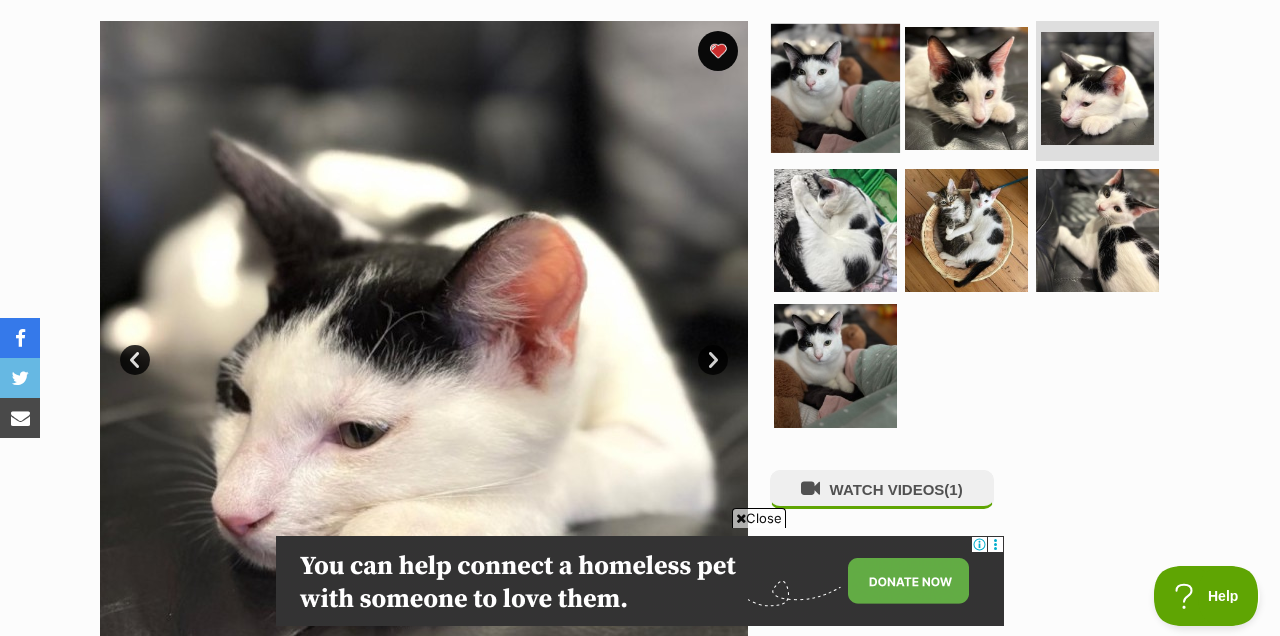 click at bounding box center (835, 88) 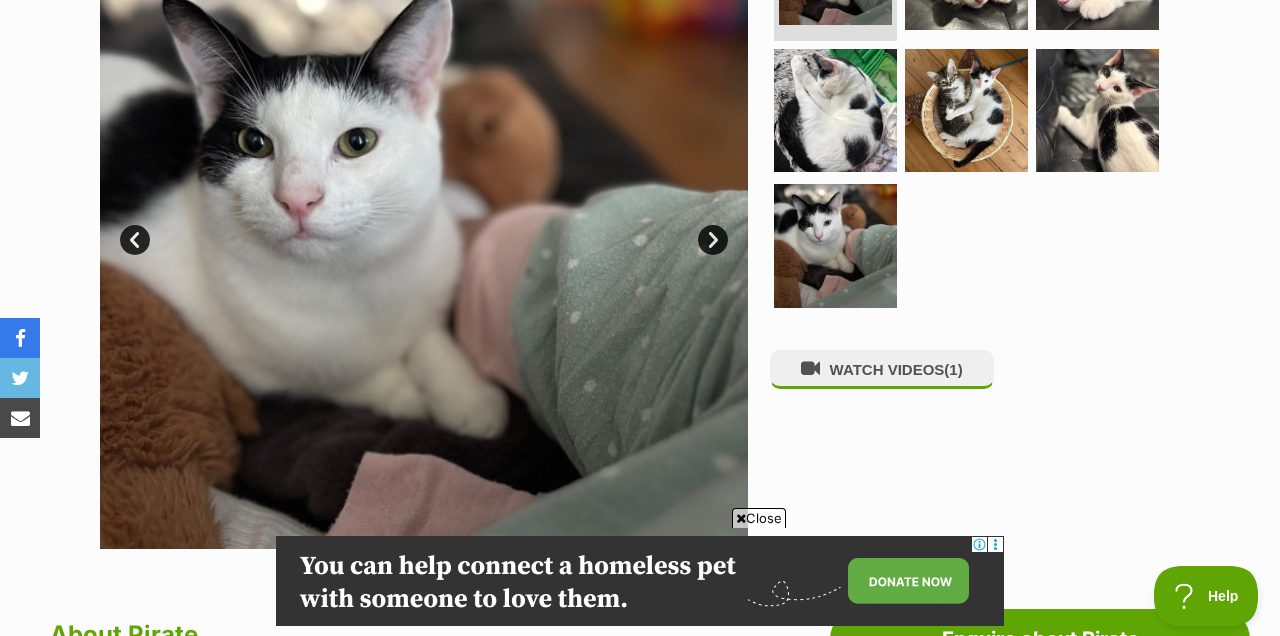 scroll, scrollTop: 516, scrollLeft: 0, axis: vertical 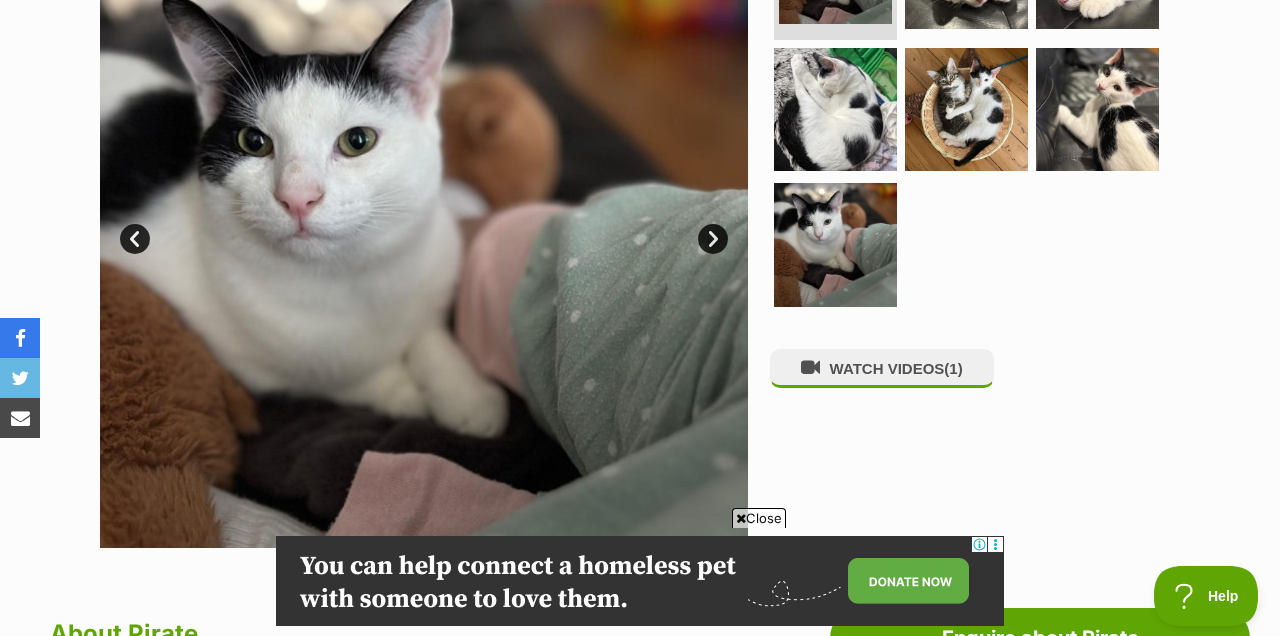 click on "Close" at bounding box center [759, 518] 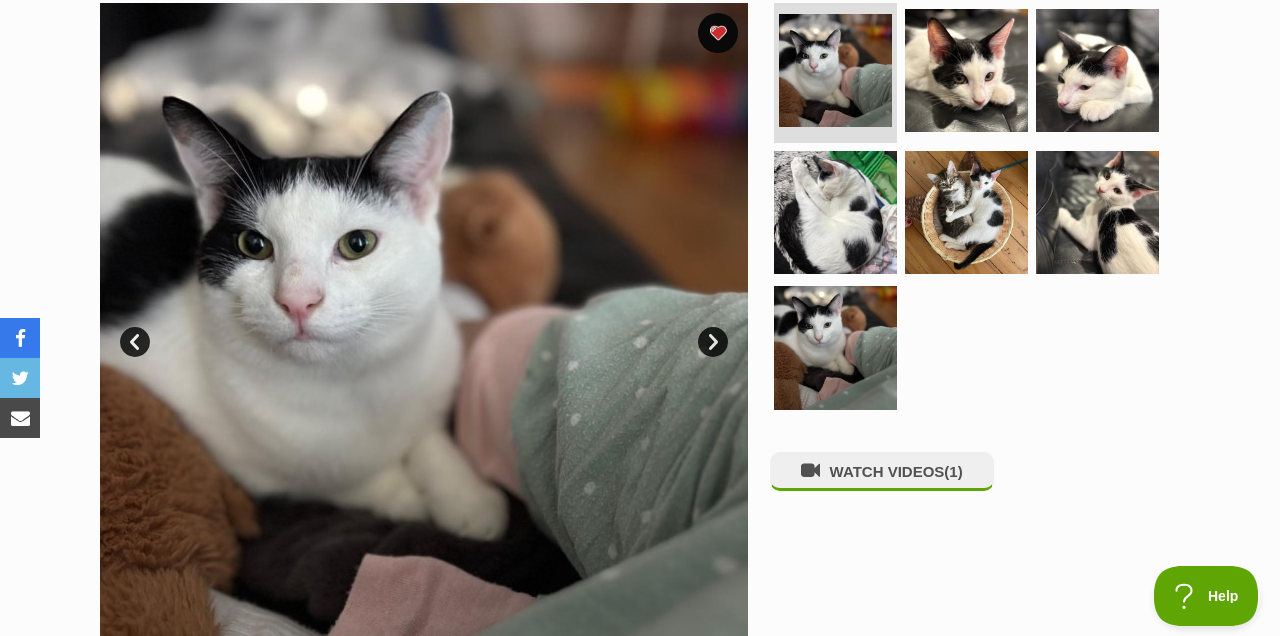 scroll, scrollTop: 413, scrollLeft: 0, axis: vertical 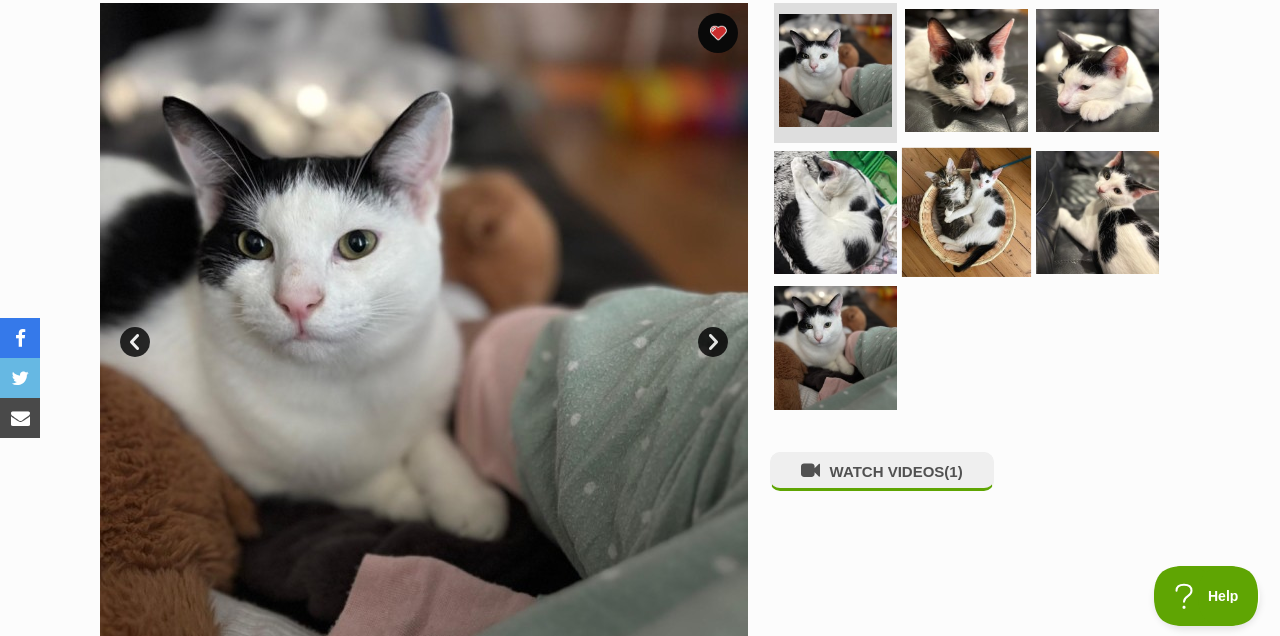 click at bounding box center [966, 211] 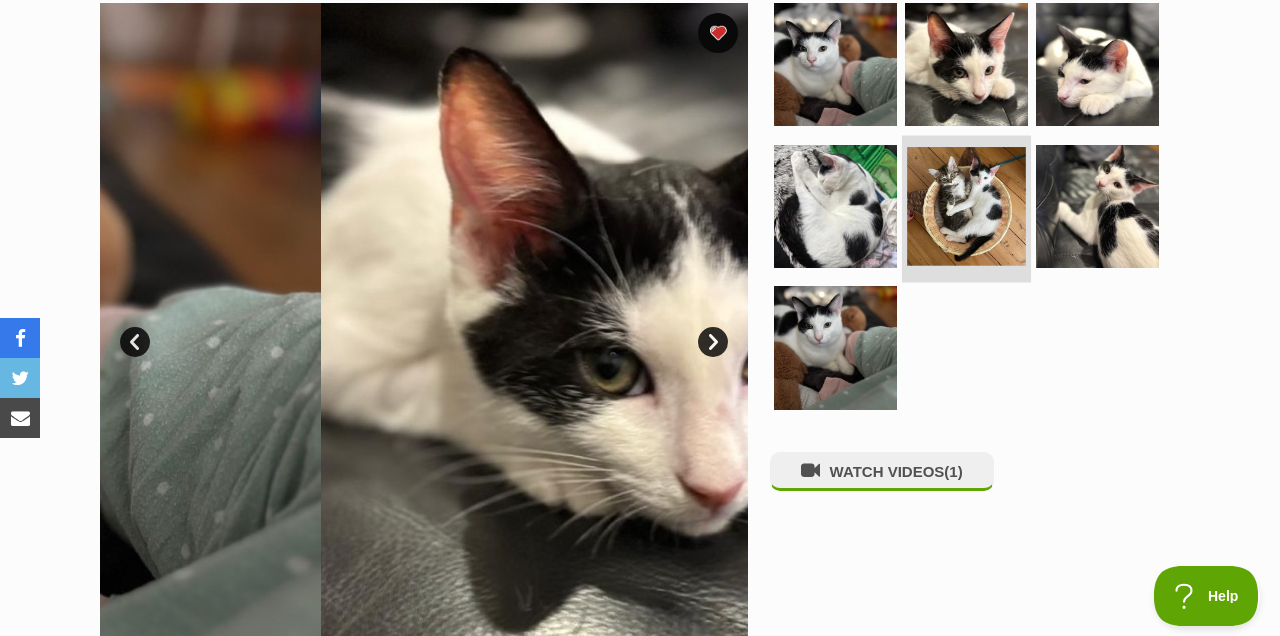 scroll, scrollTop: 0, scrollLeft: 0, axis: both 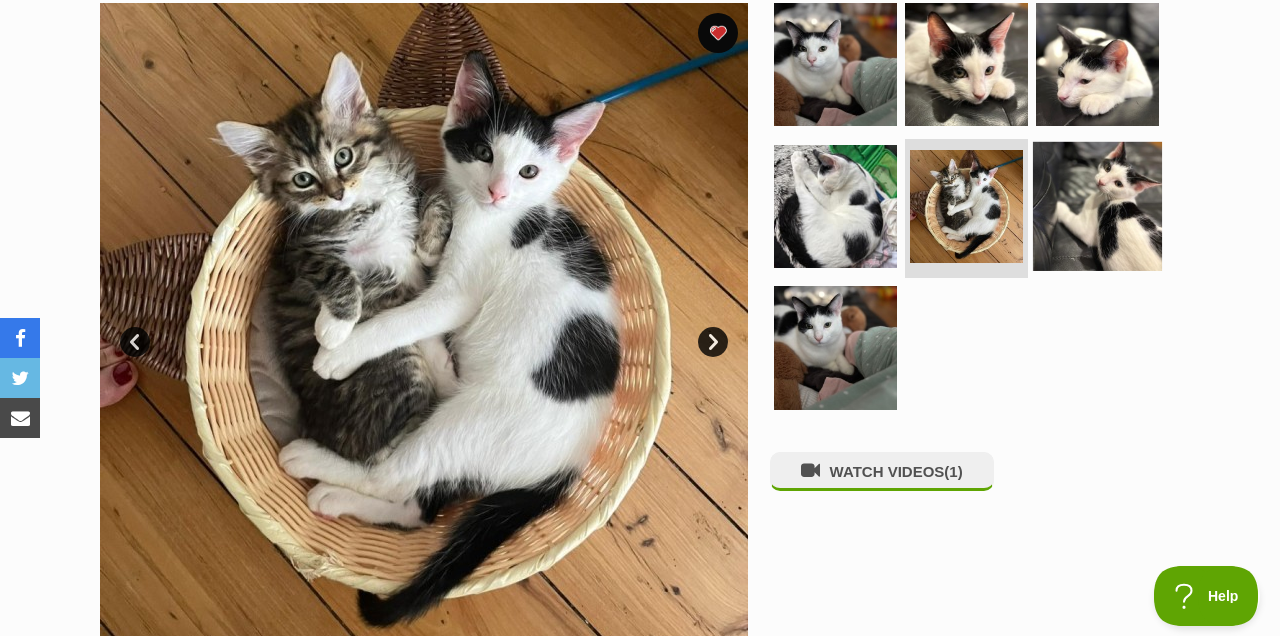 click at bounding box center [1097, 205] 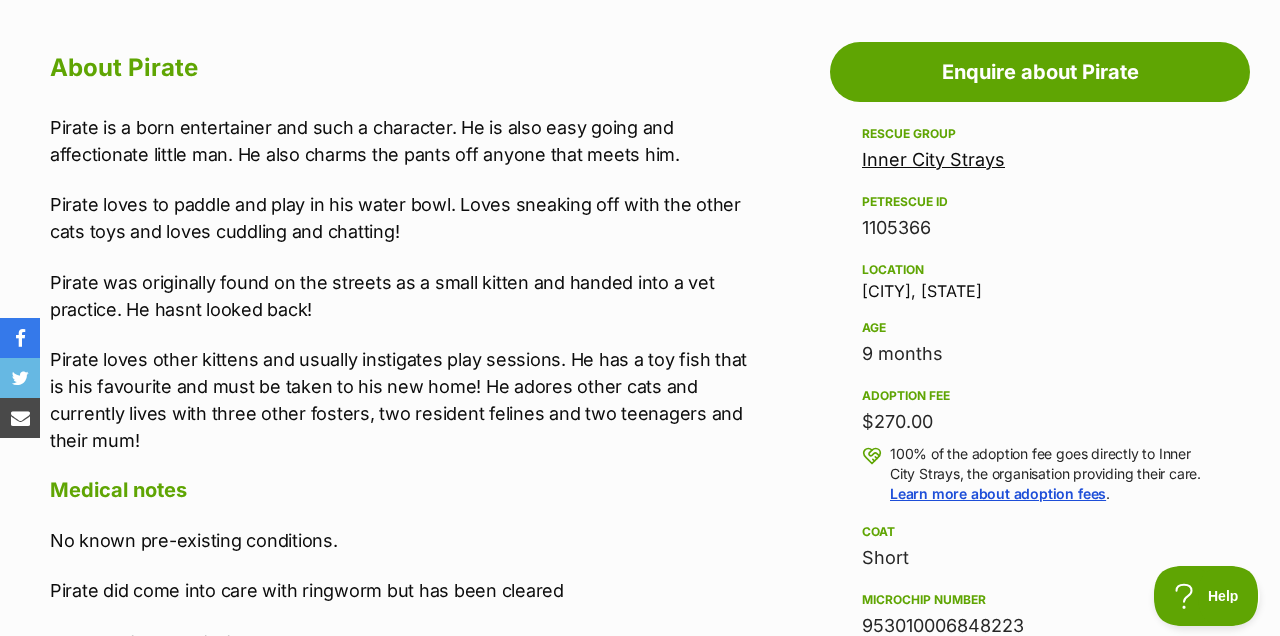 scroll, scrollTop: 1086, scrollLeft: 0, axis: vertical 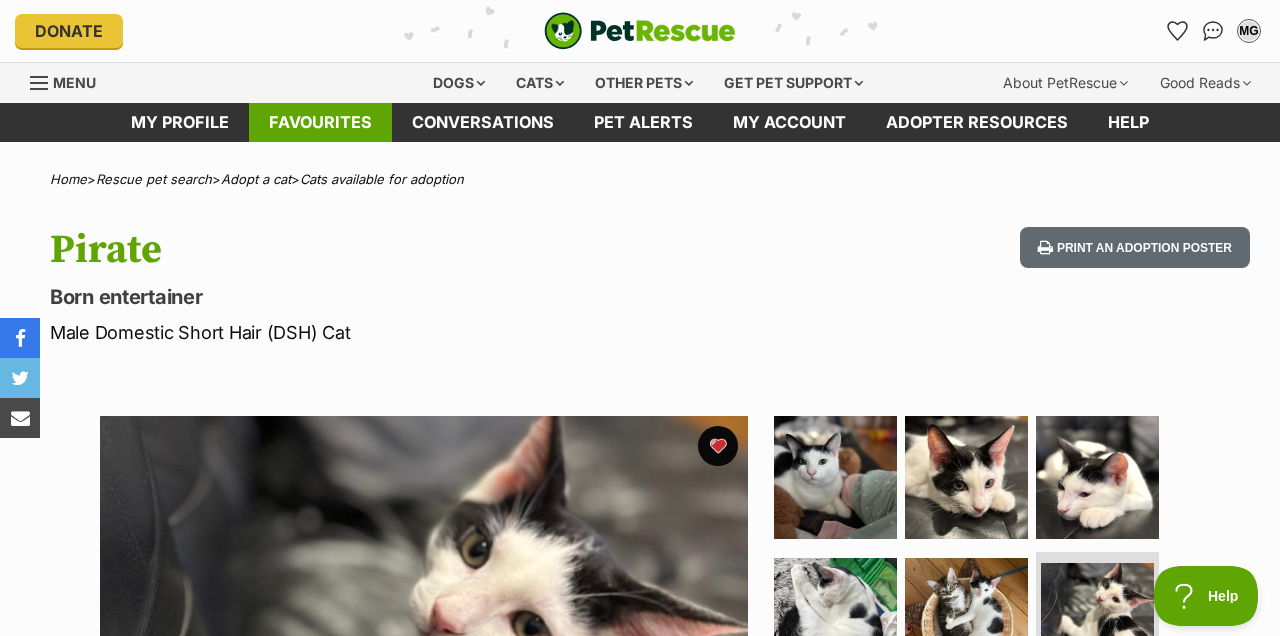 click on "Favourites" at bounding box center (320, 122) 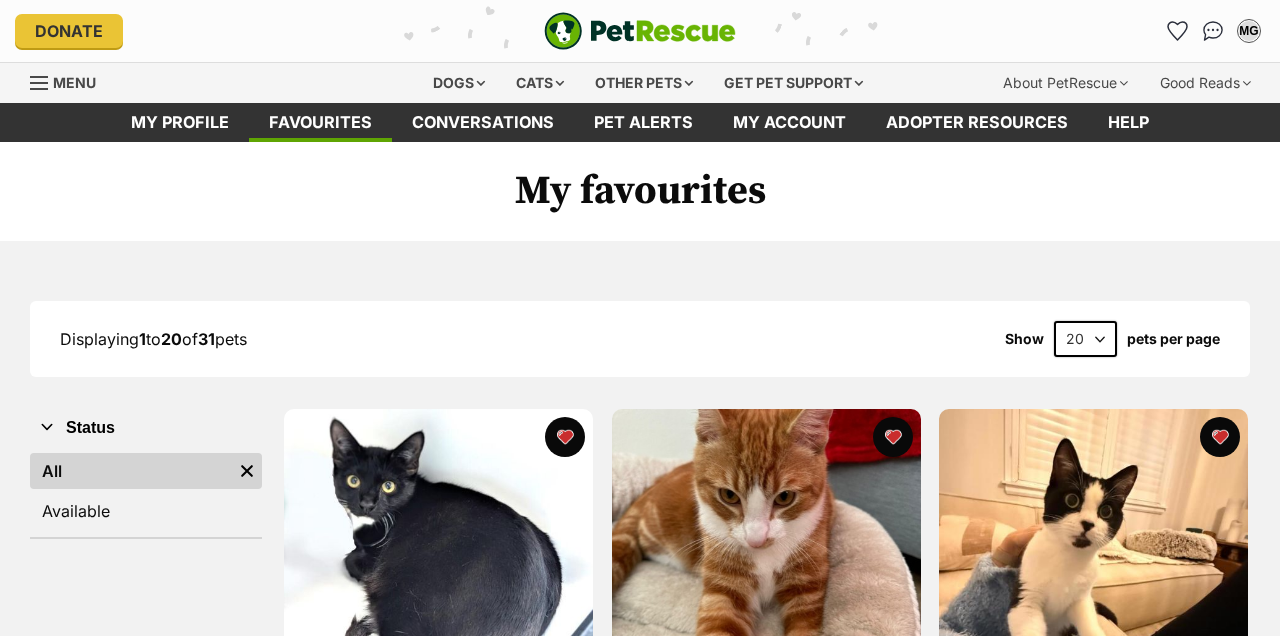 scroll, scrollTop: 0, scrollLeft: 0, axis: both 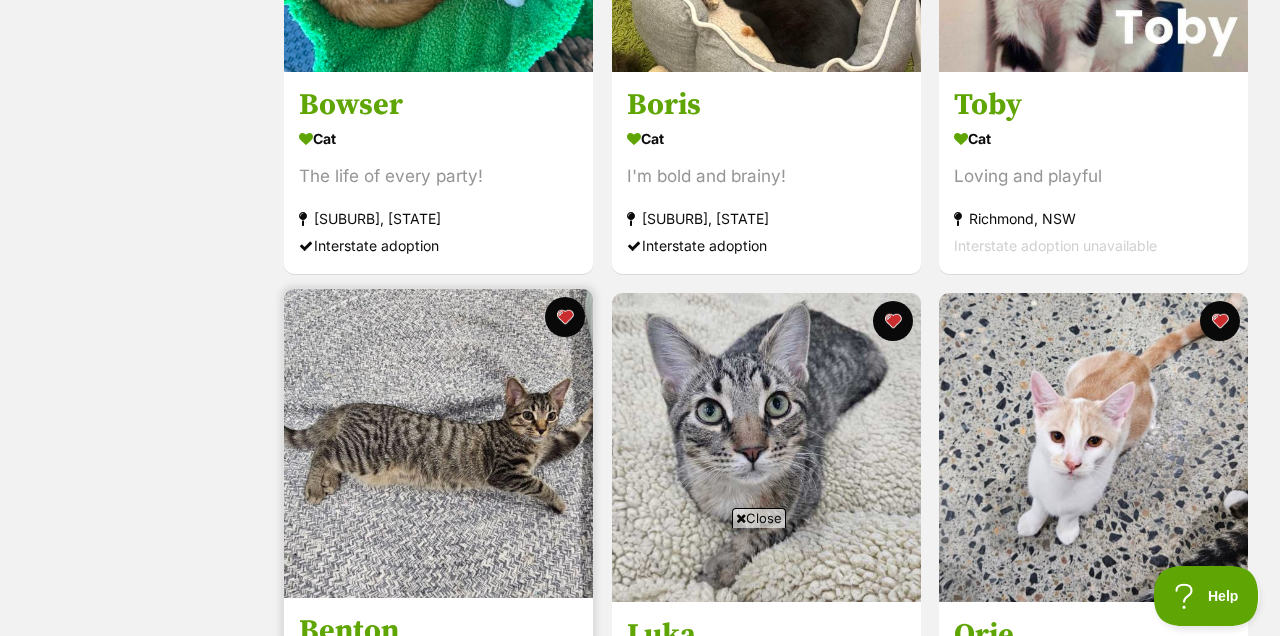click at bounding box center (438, 443) 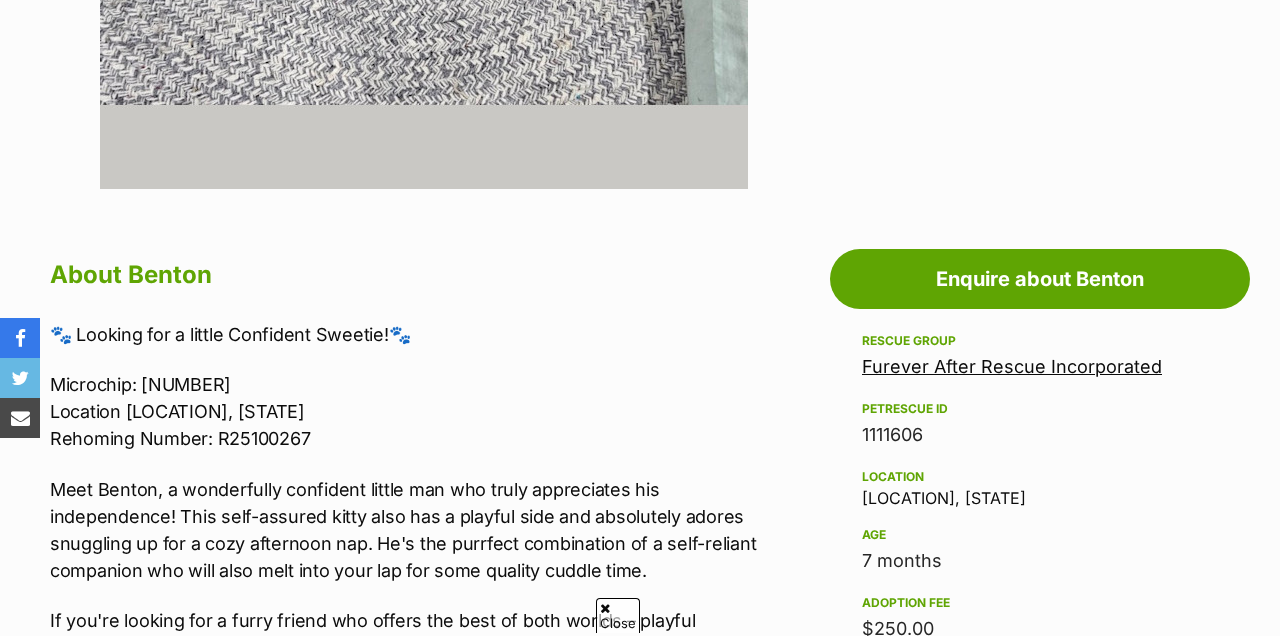 scroll, scrollTop: 0, scrollLeft: 0, axis: both 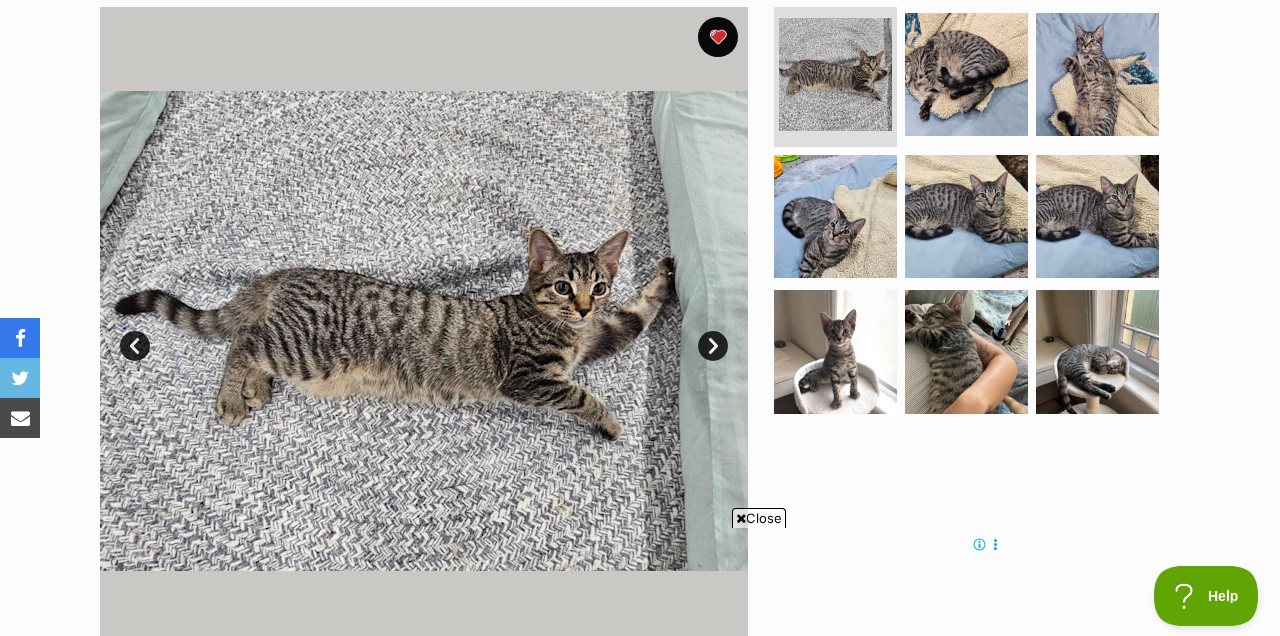 click on "Next" at bounding box center (713, 346) 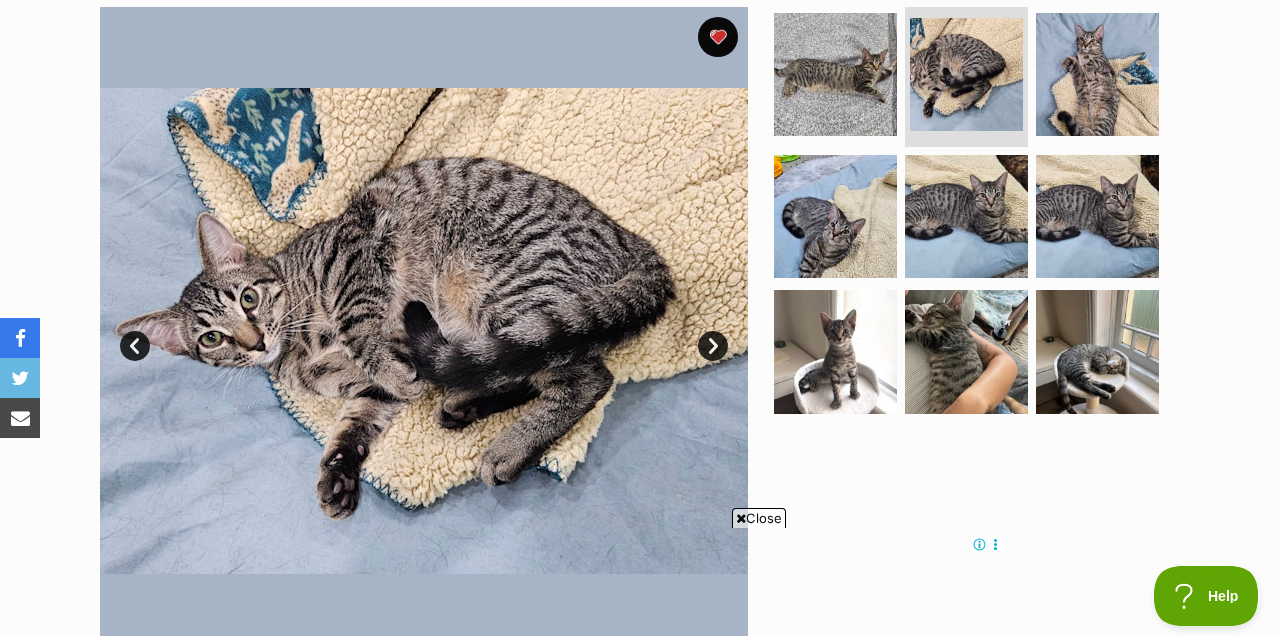 scroll, scrollTop: 0, scrollLeft: 0, axis: both 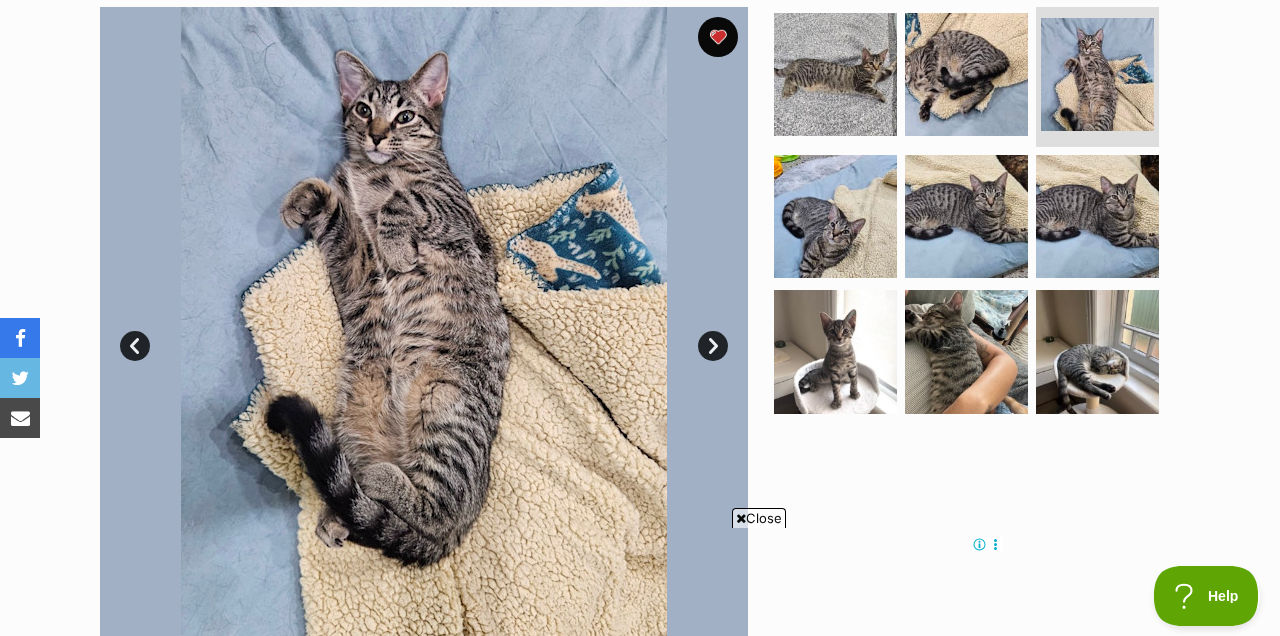 click on "Next" at bounding box center [713, 346] 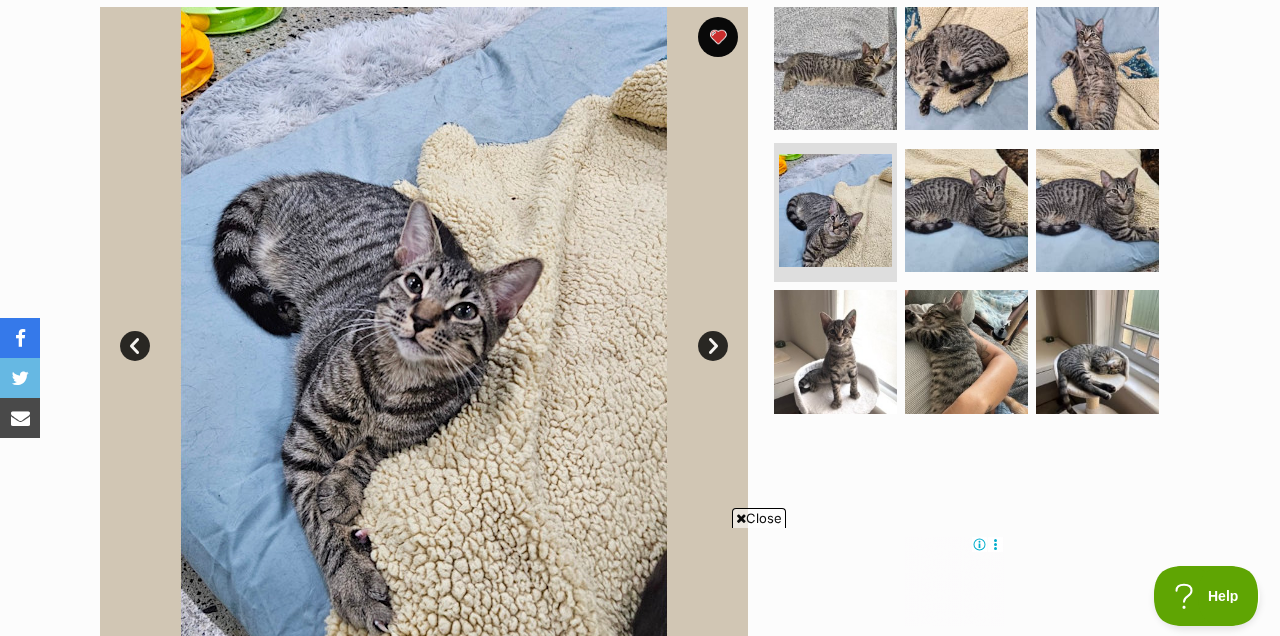 click on "Next" at bounding box center (713, 346) 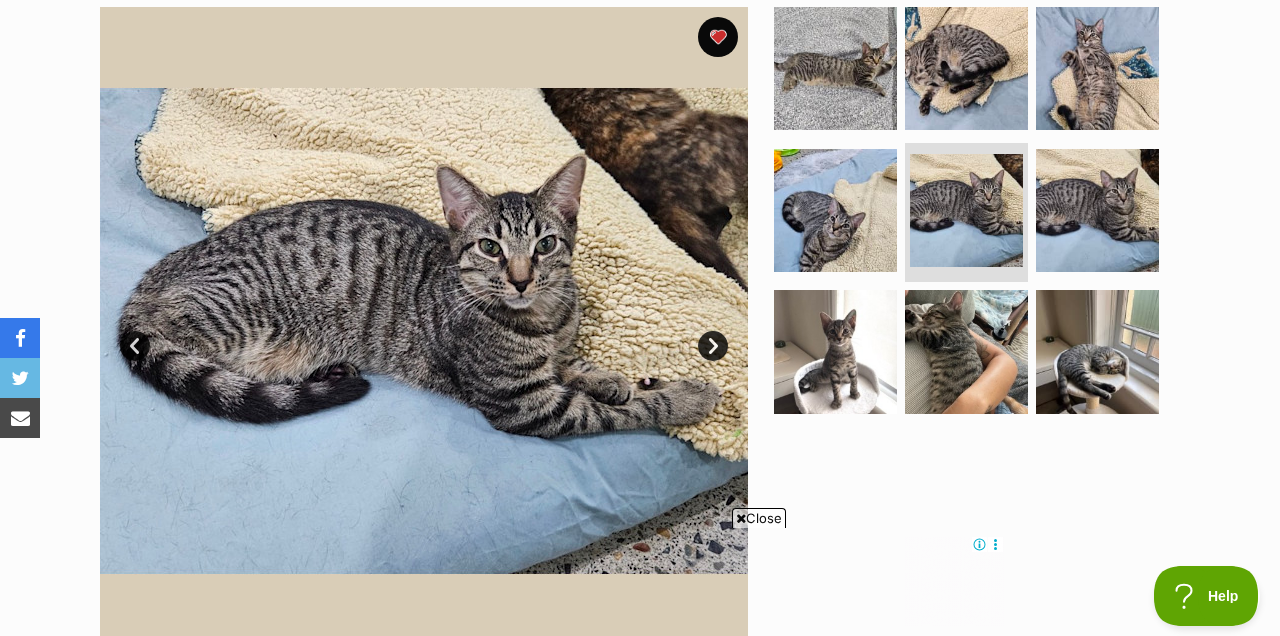 click on "Next" at bounding box center [713, 346] 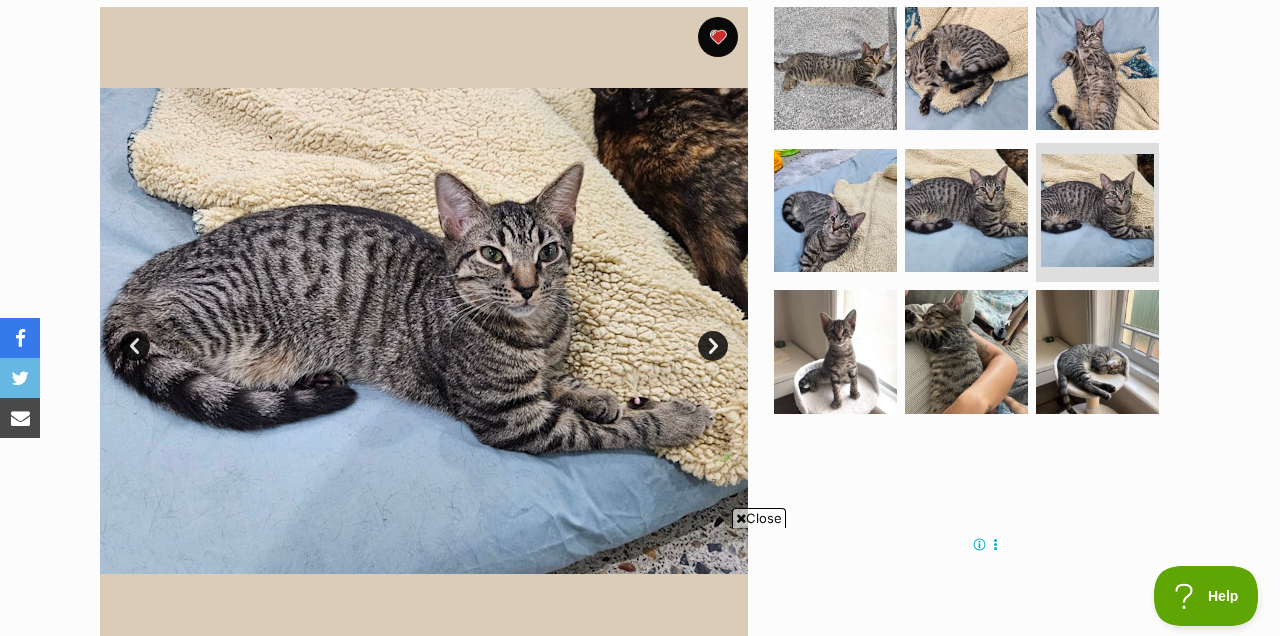 click on "Next" at bounding box center [713, 346] 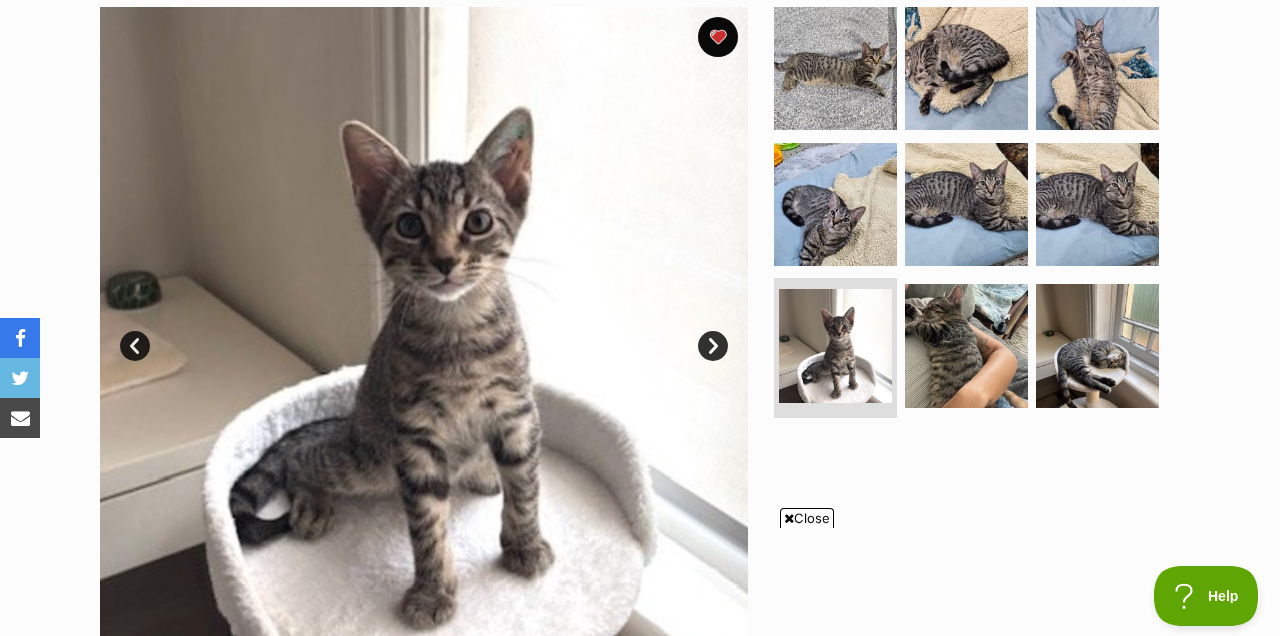 scroll, scrollTop: 0, scrollLeft: 0, axis: both 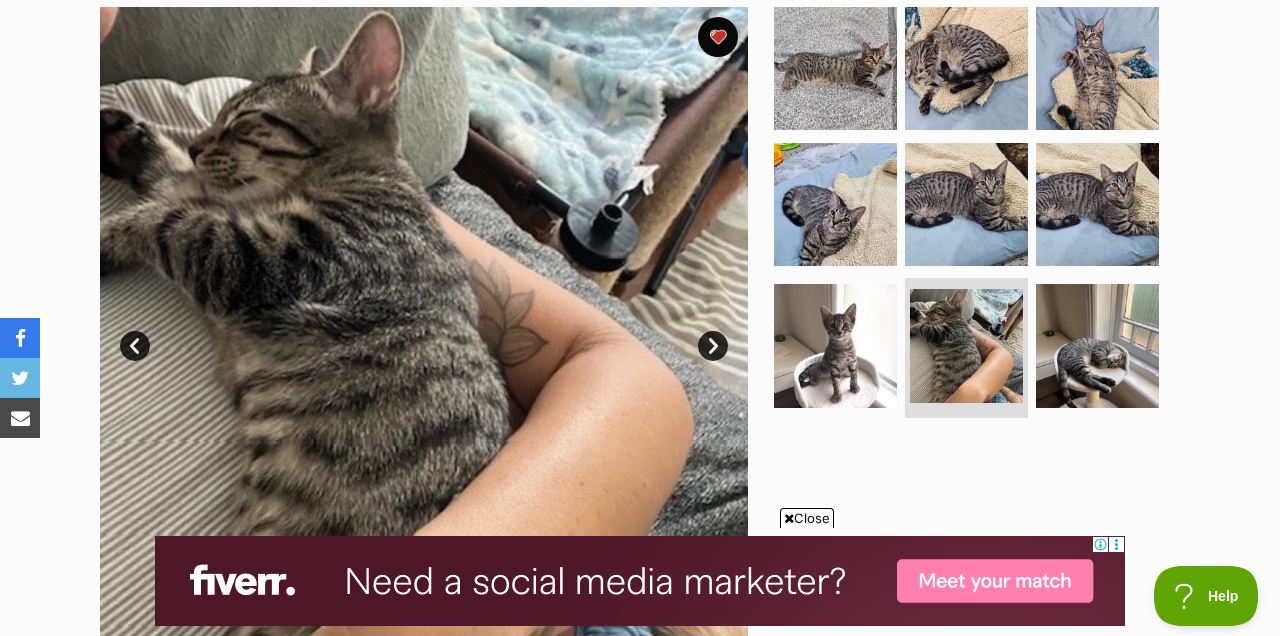 click on "Next" at bounding box center [713, 346] 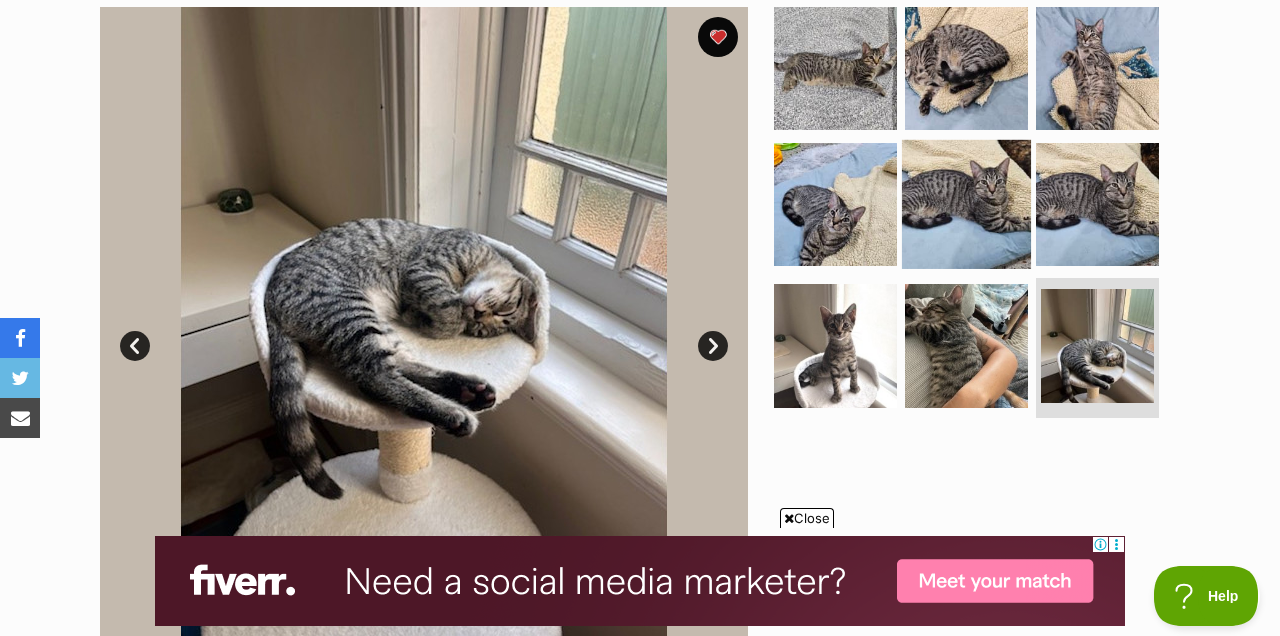click at bounding box center (966, 203) 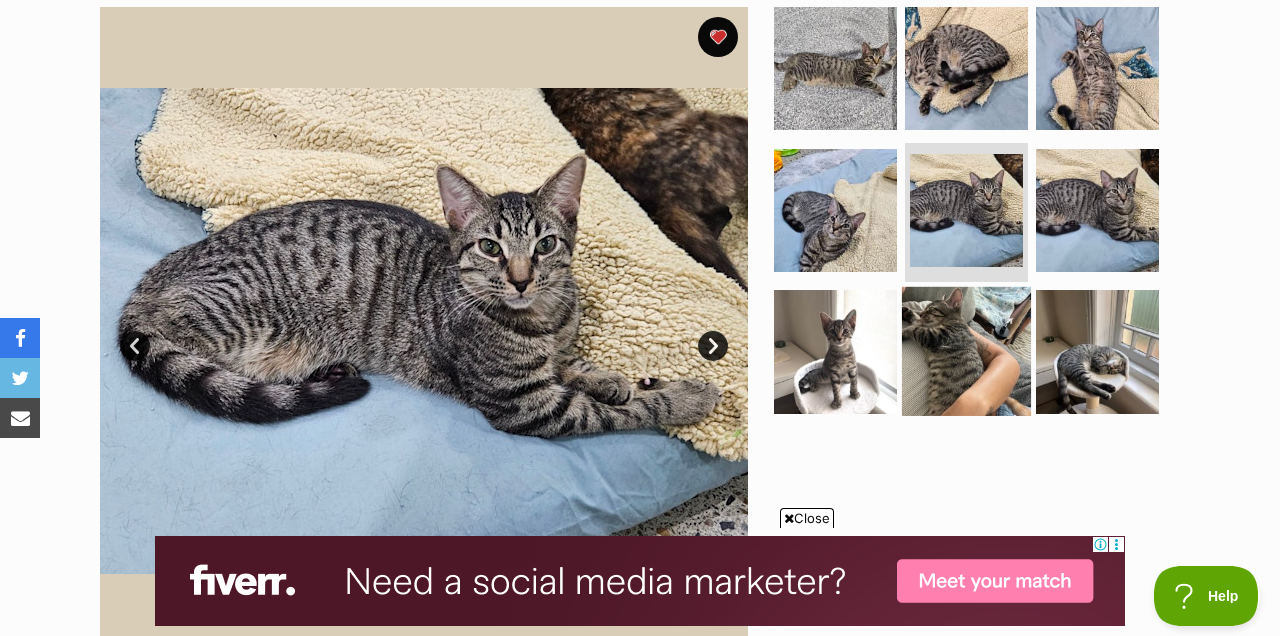 click at bounding box center (966, 351) 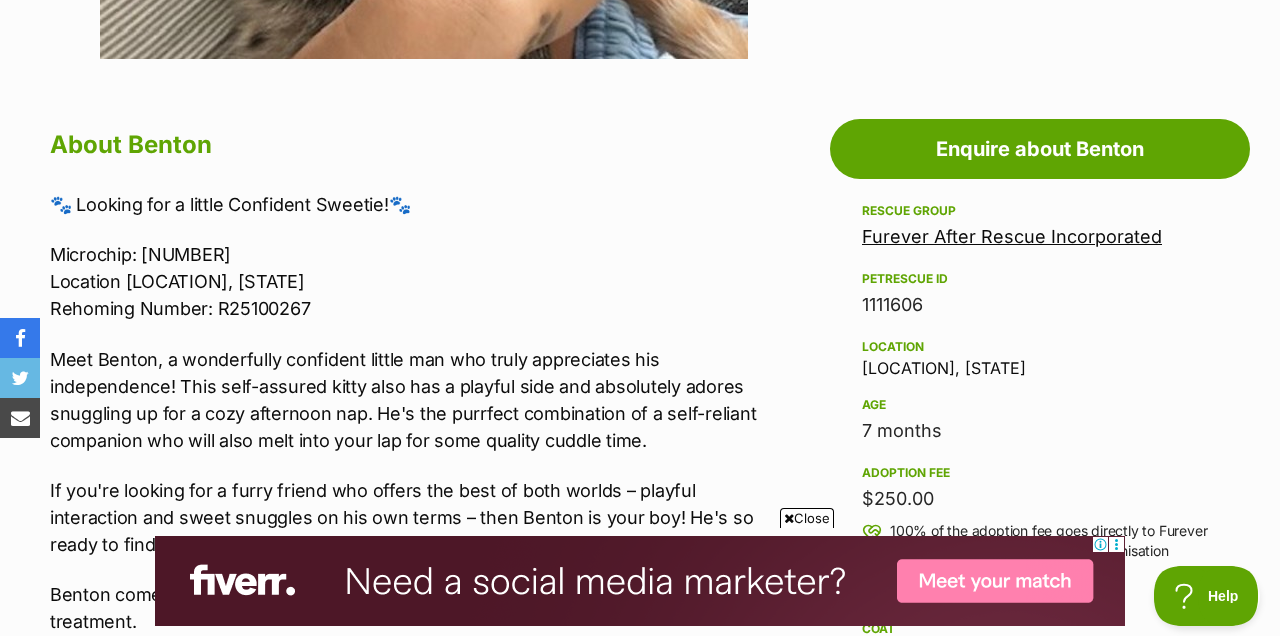 scroll, scrollTop: 951, scrollLeft: 0, axis: vertical 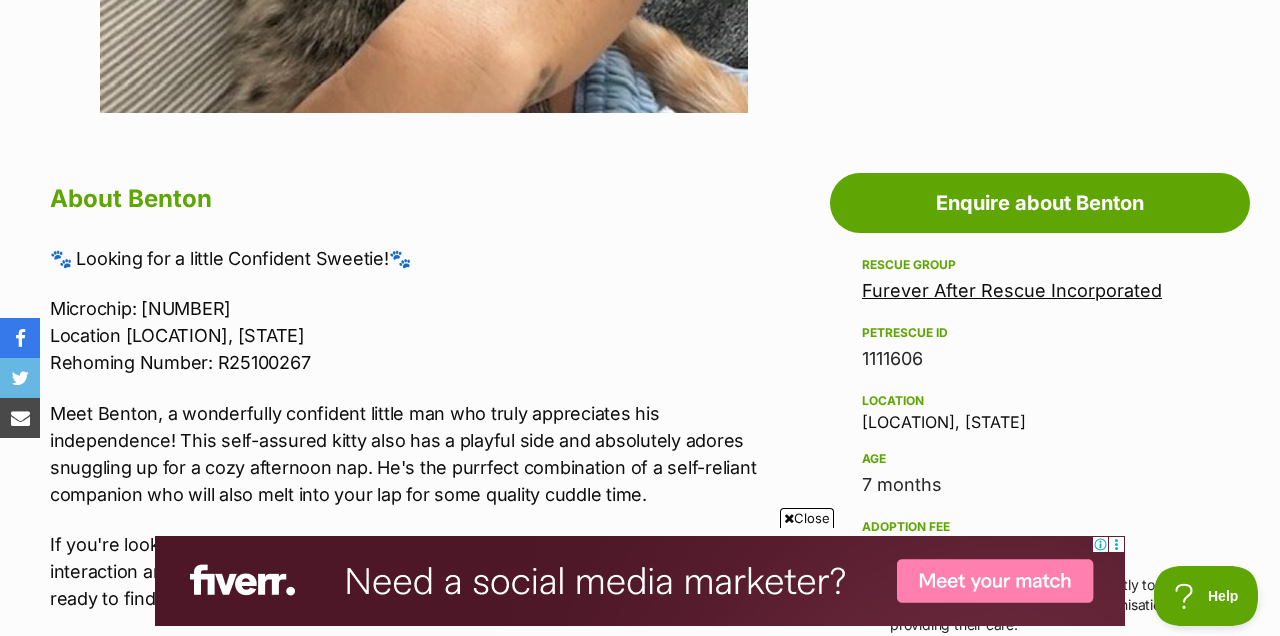 click on "Close" at bounding box center [807, 518] 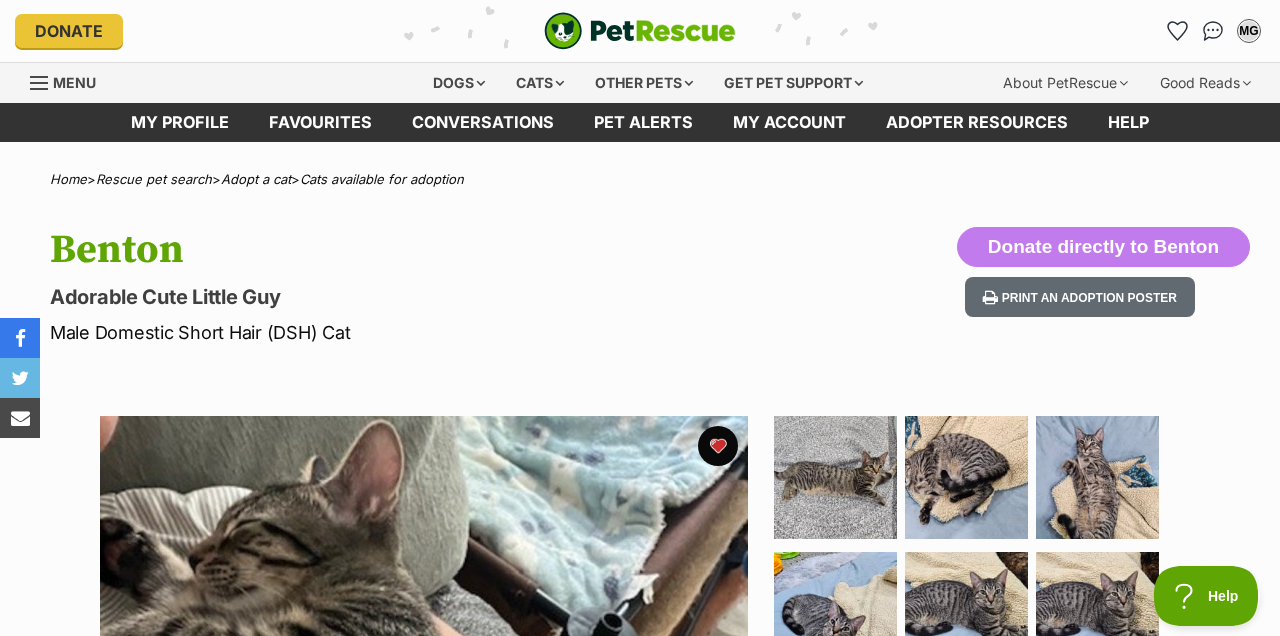 scroll, scrollTop: 40, scrollLeft: 0, axis: vertical 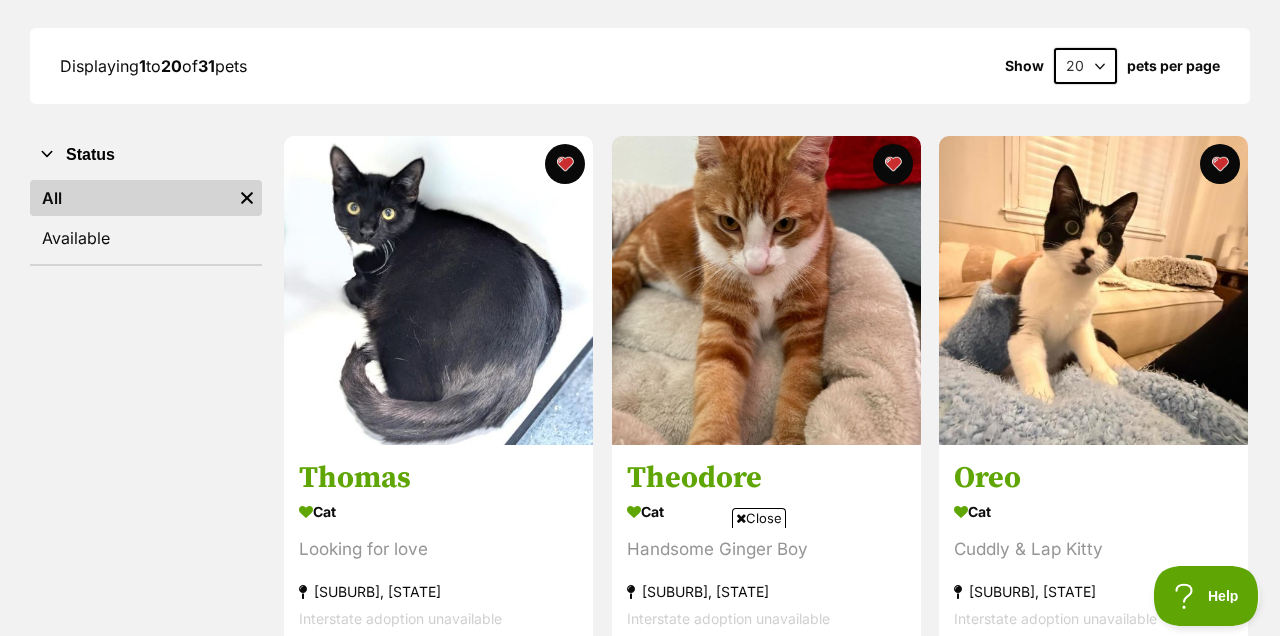 select on "60" 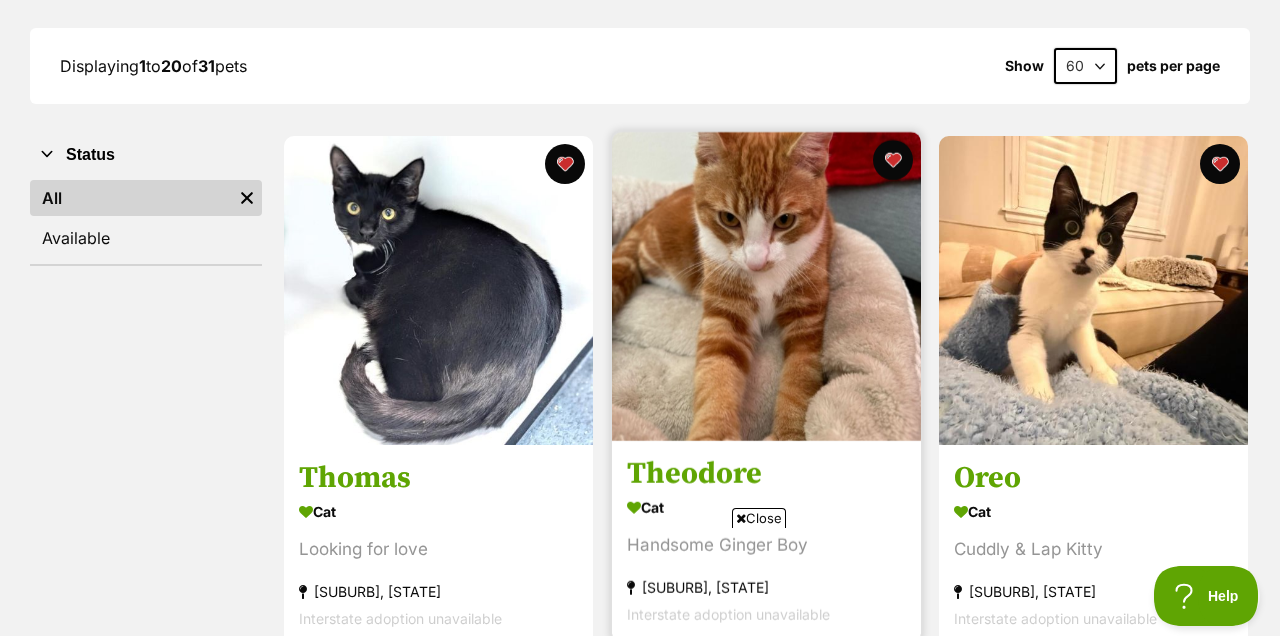 click at bounding box center [766, 286] 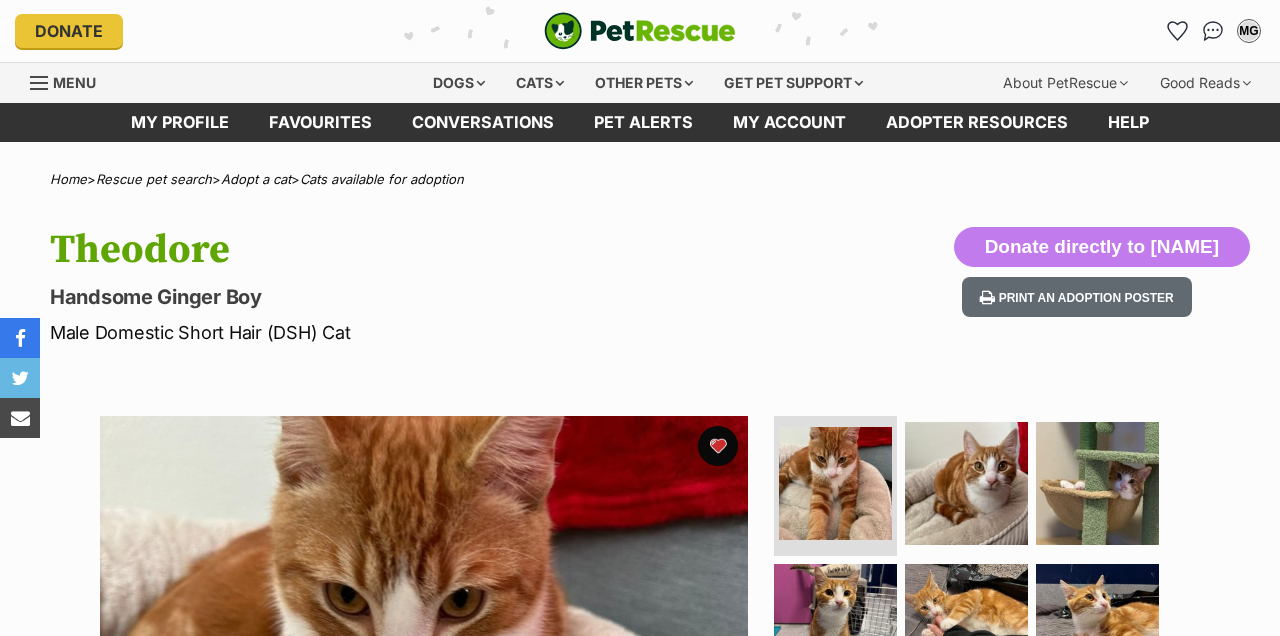 scroll, scrollTop: 0, scrollLeft: 0, axis: both 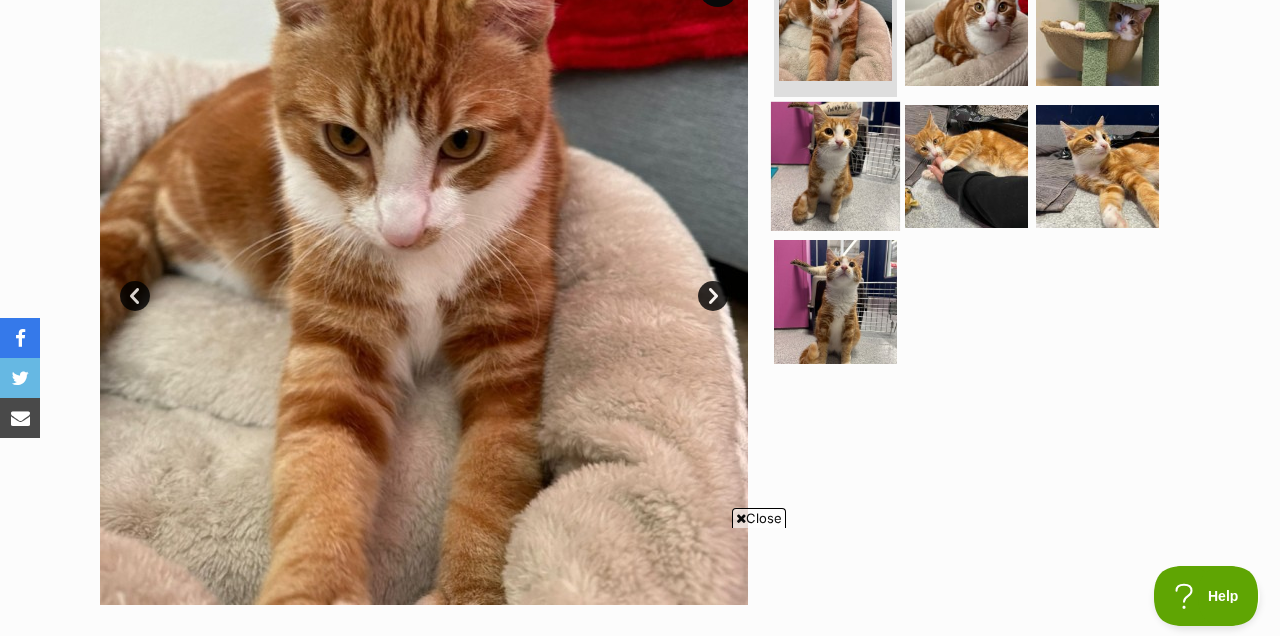 click at bounding box center (835, 165) 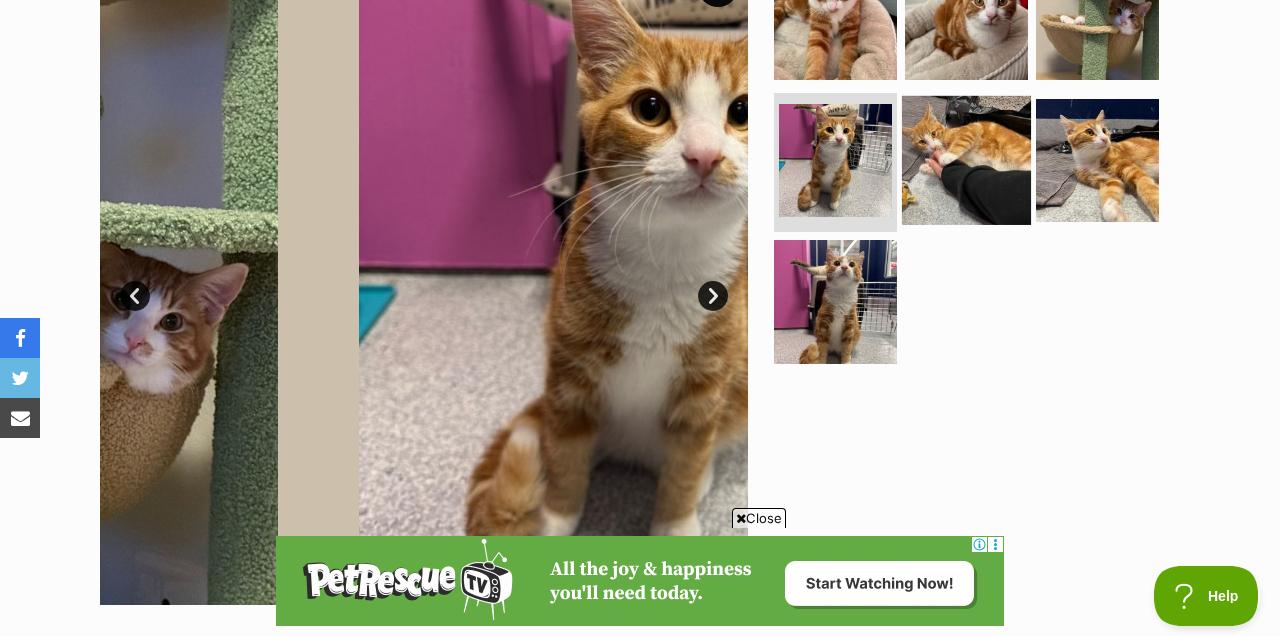 scroll, scrollTop: 0, scrollLeft: 0, axis: both 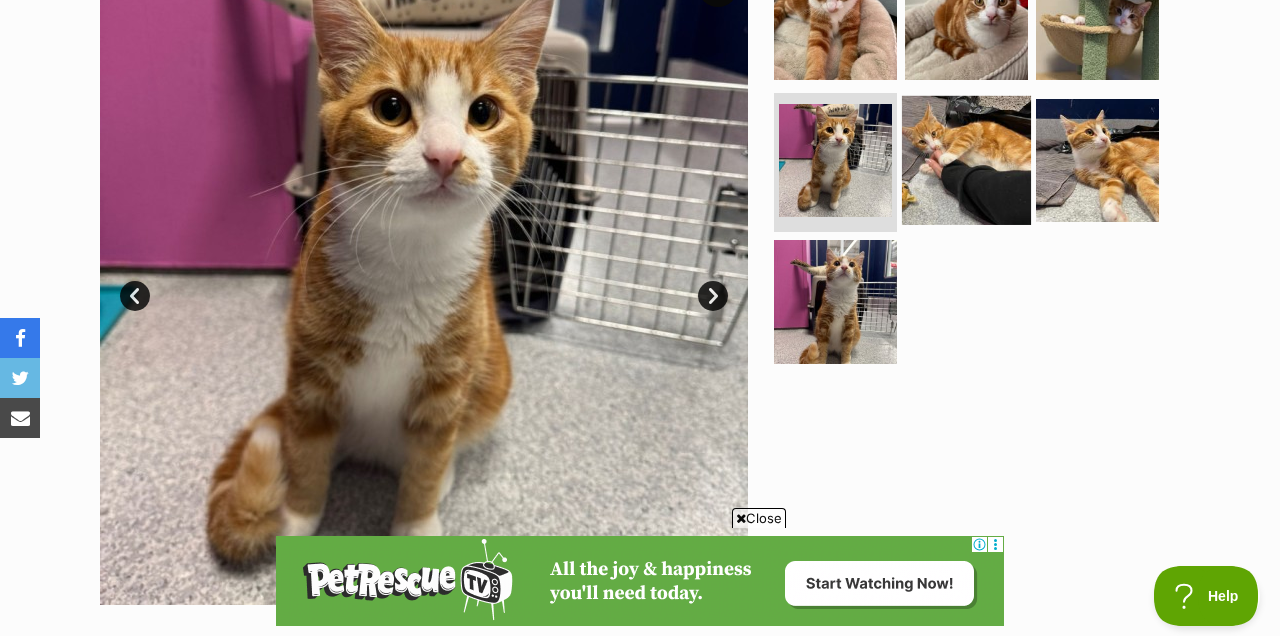 click at bounding box center (966, 159) 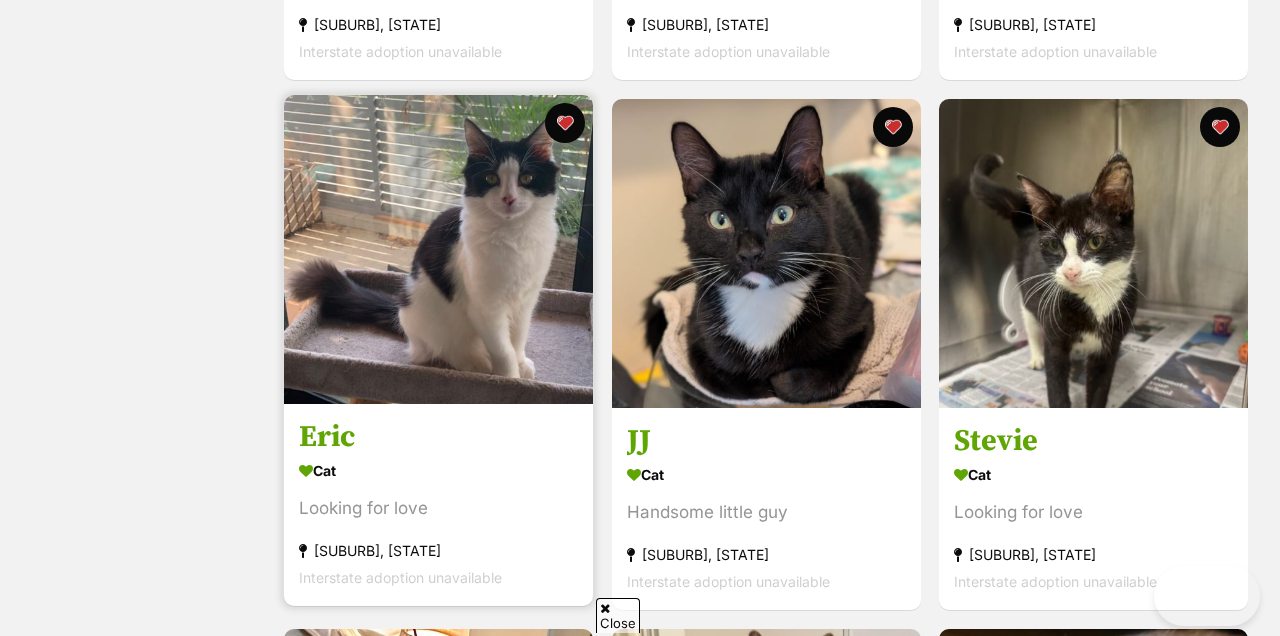 scroll, scrollTop: 0, scrollLeft: 0, axis: both 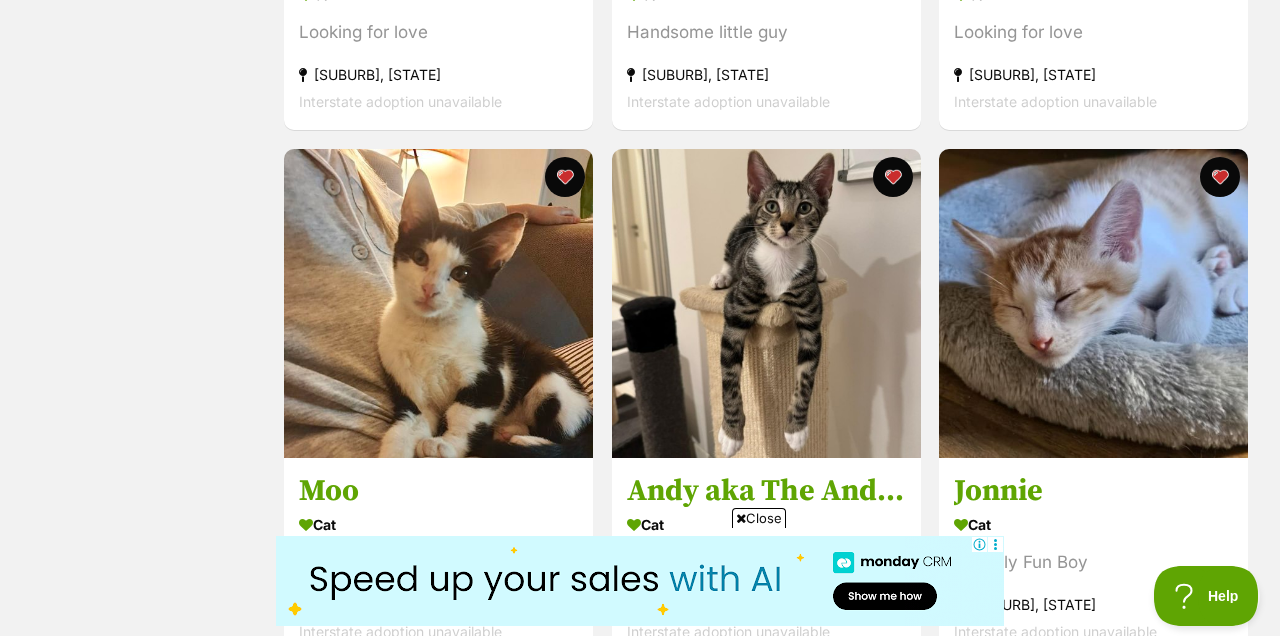 click on "Close" at bounding box center (759, 518) 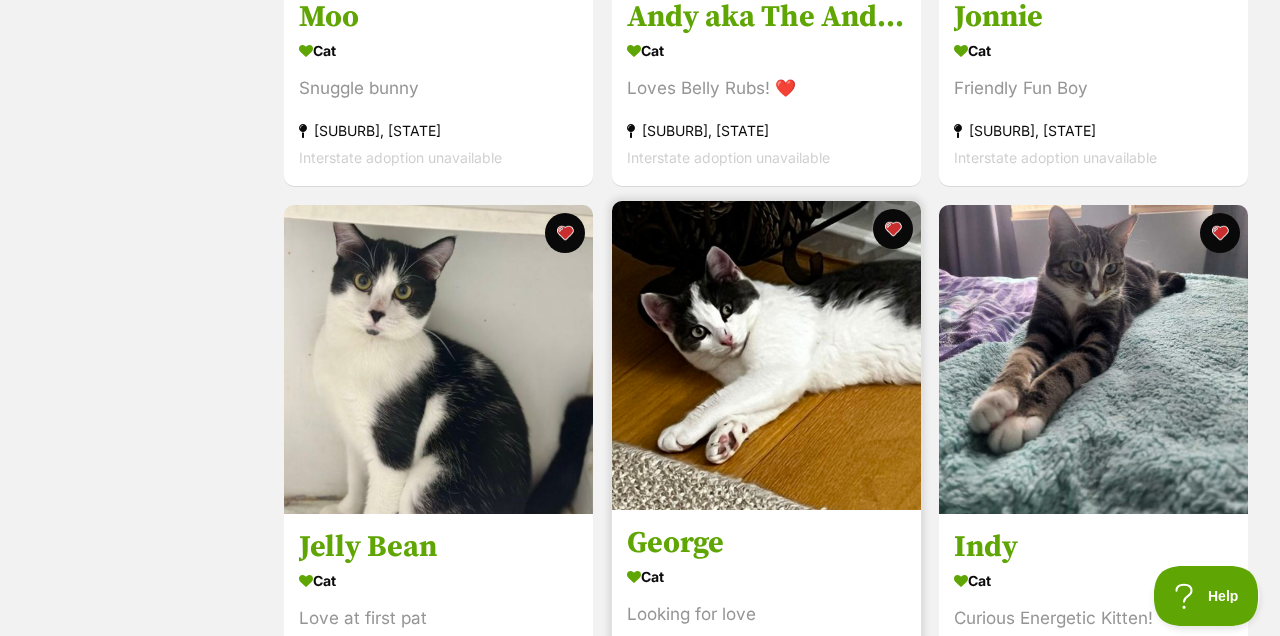 scroll, scrollTop: 1795, scrollLeft: 0, axis: vertical 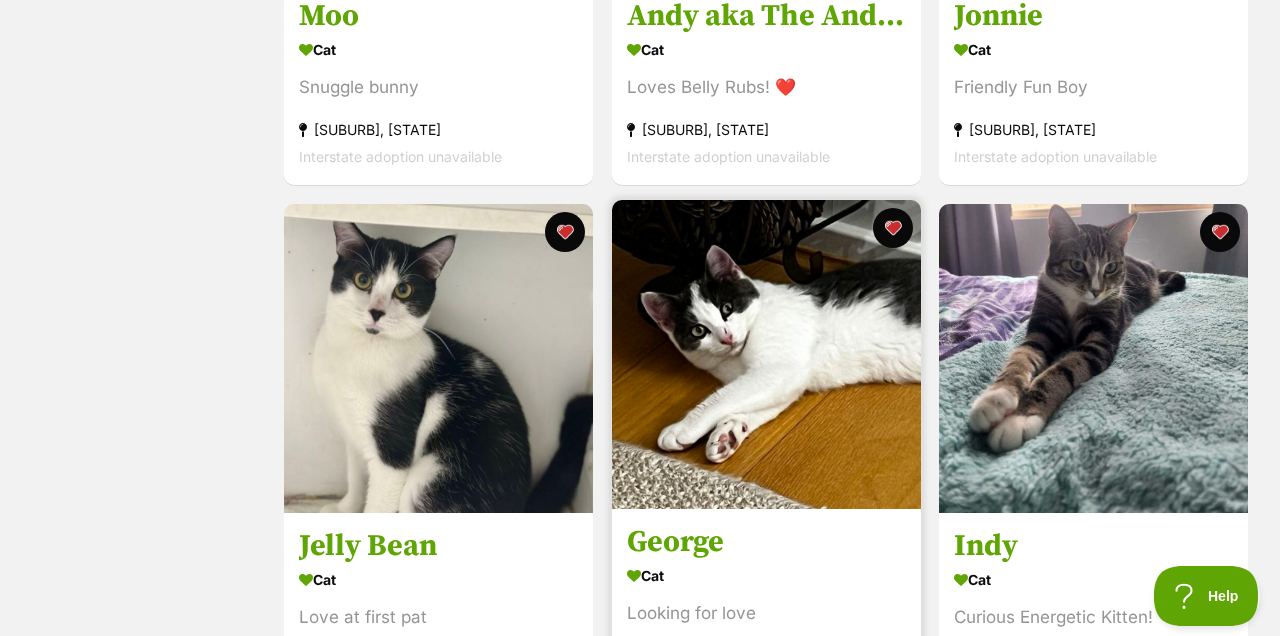 click at bounding box center (766, 354) 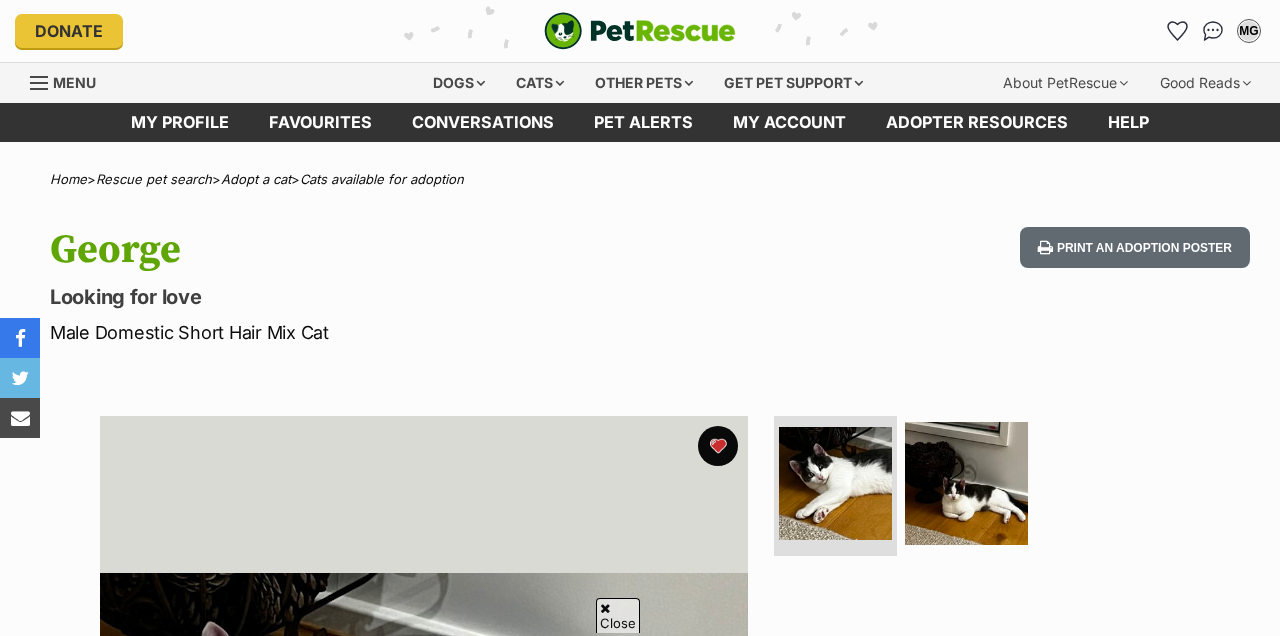 scroll, scrollTop: 300, scrollLeft: 0, axis: vertical 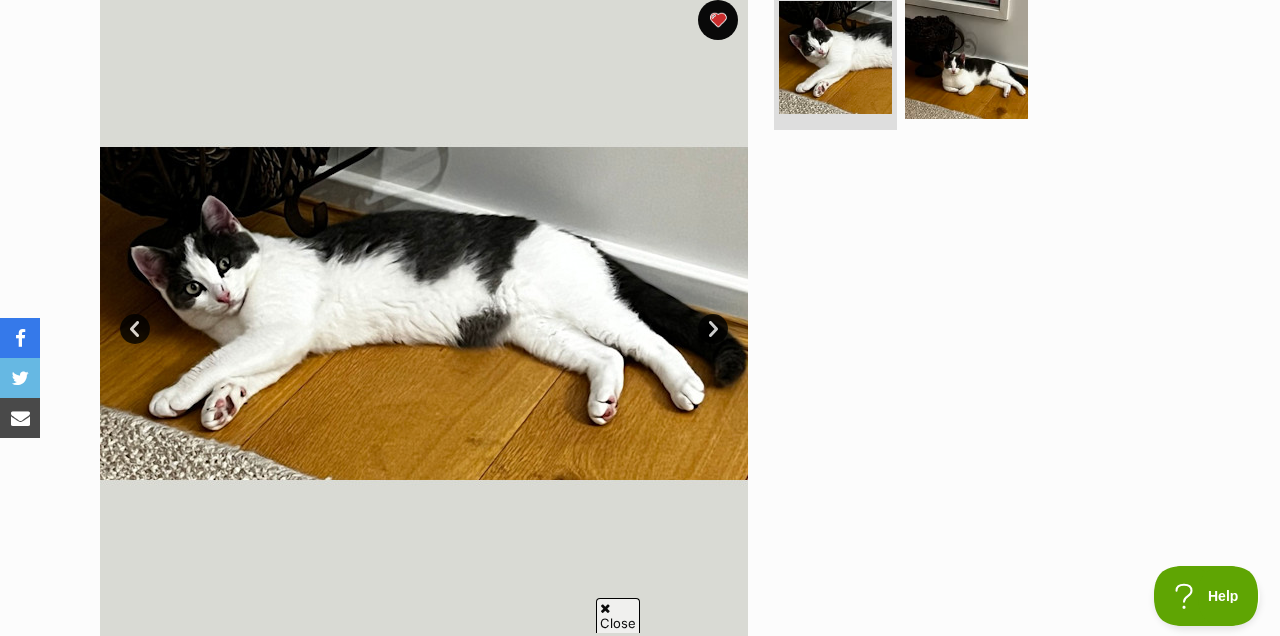 click on "Next" at bounding box center (713, 329) 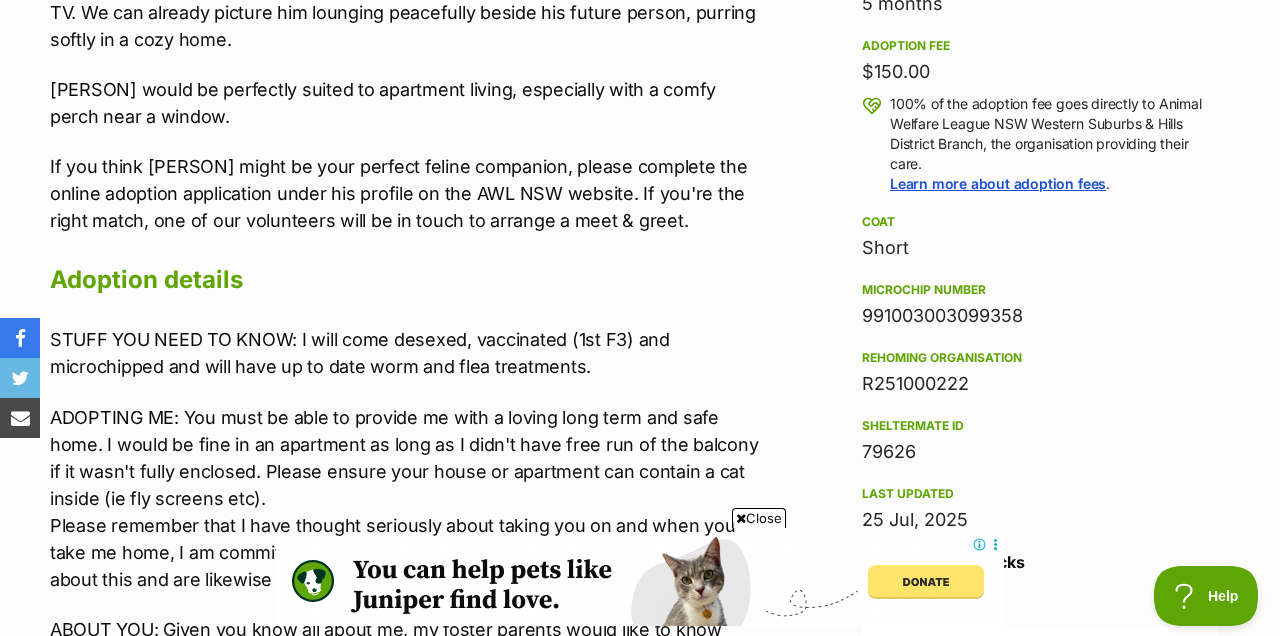 scroll, scrollTop: 0, scrollLeft: 0, axis: both 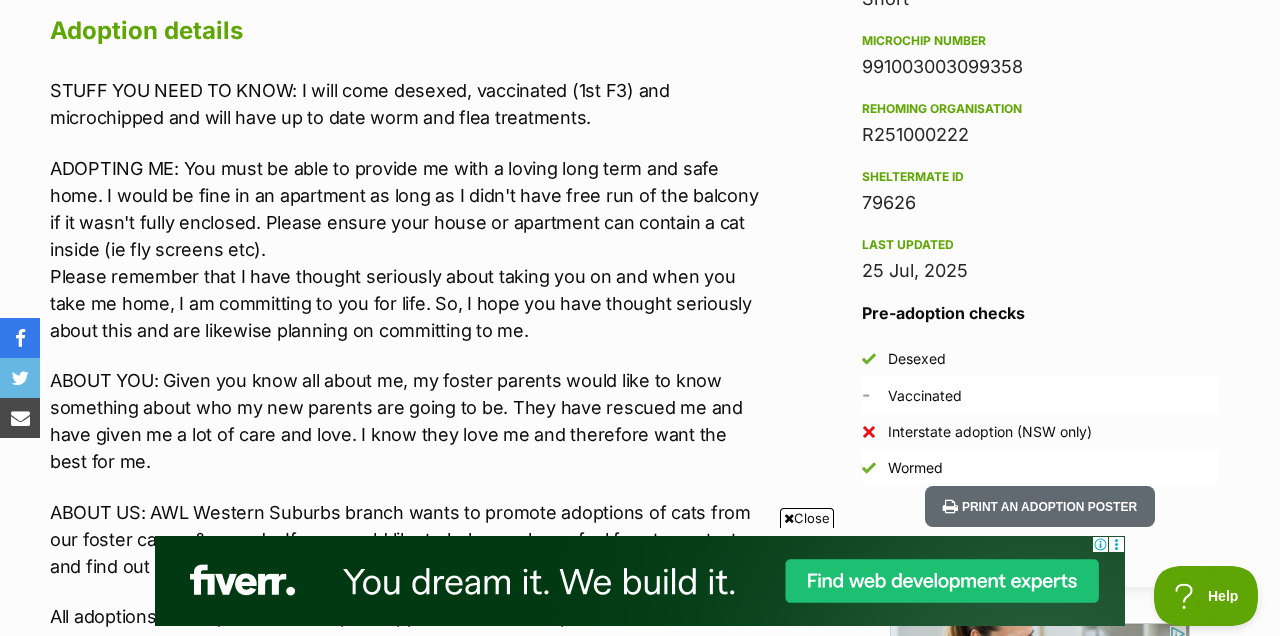 click on "Close" at bounding box center (807, 518) 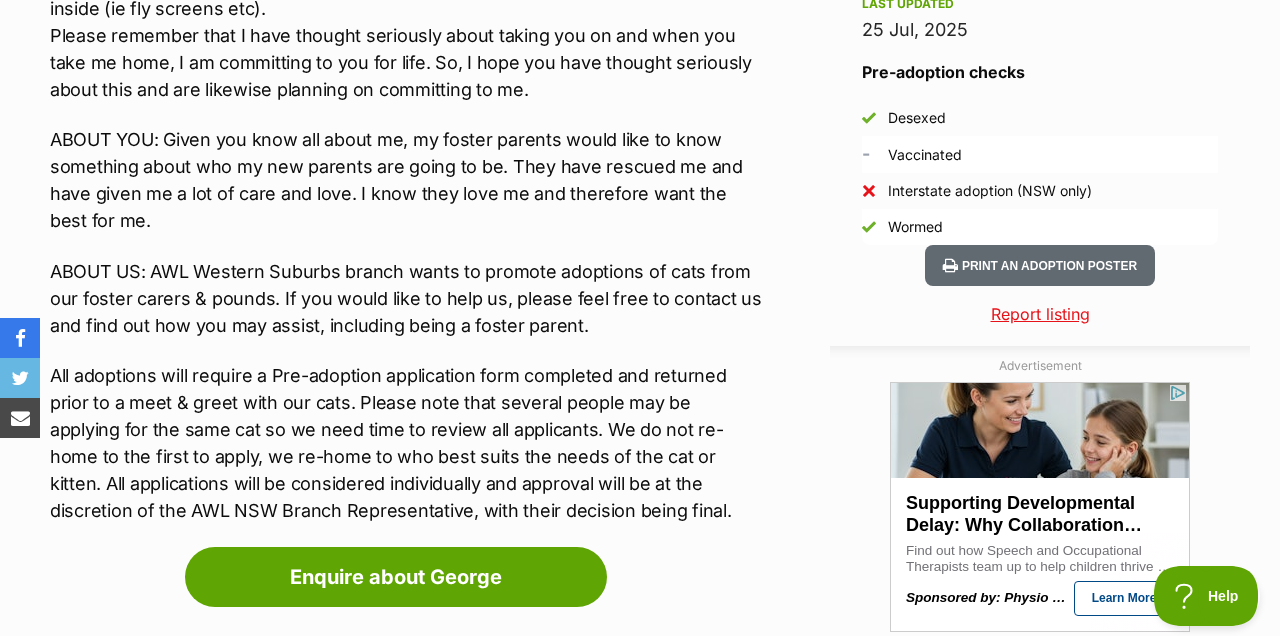scroll, scrollTop: 1951, scrollLeft: 0, axis: vertical 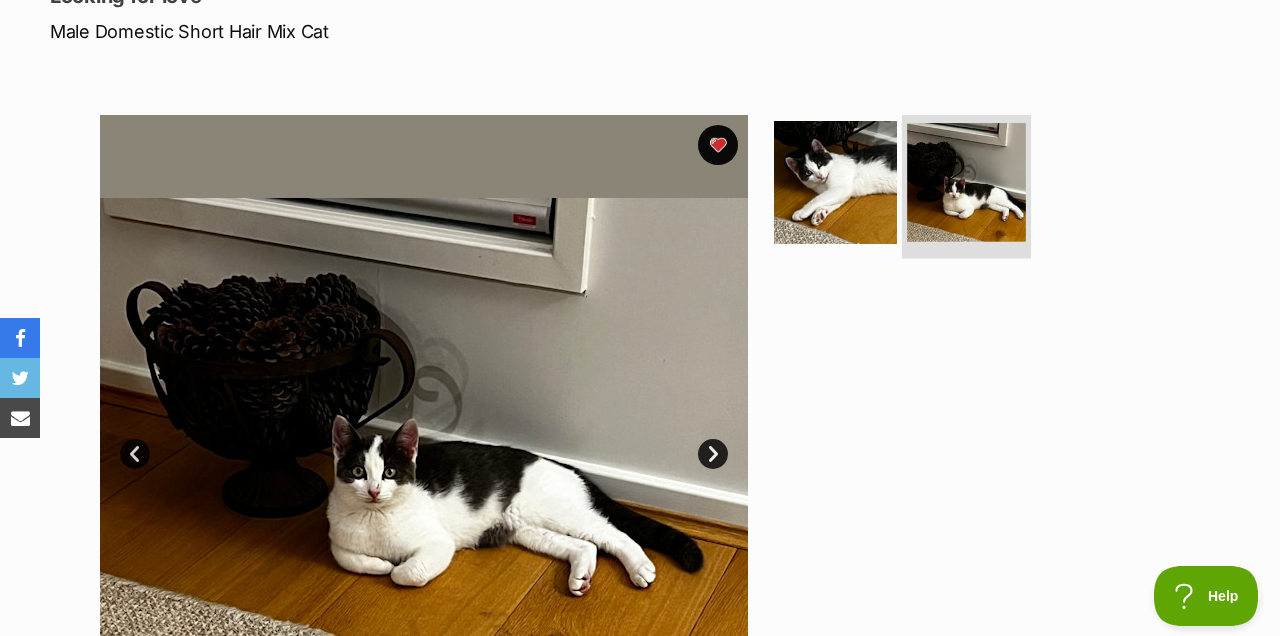 click at bounding box center [966, 182] 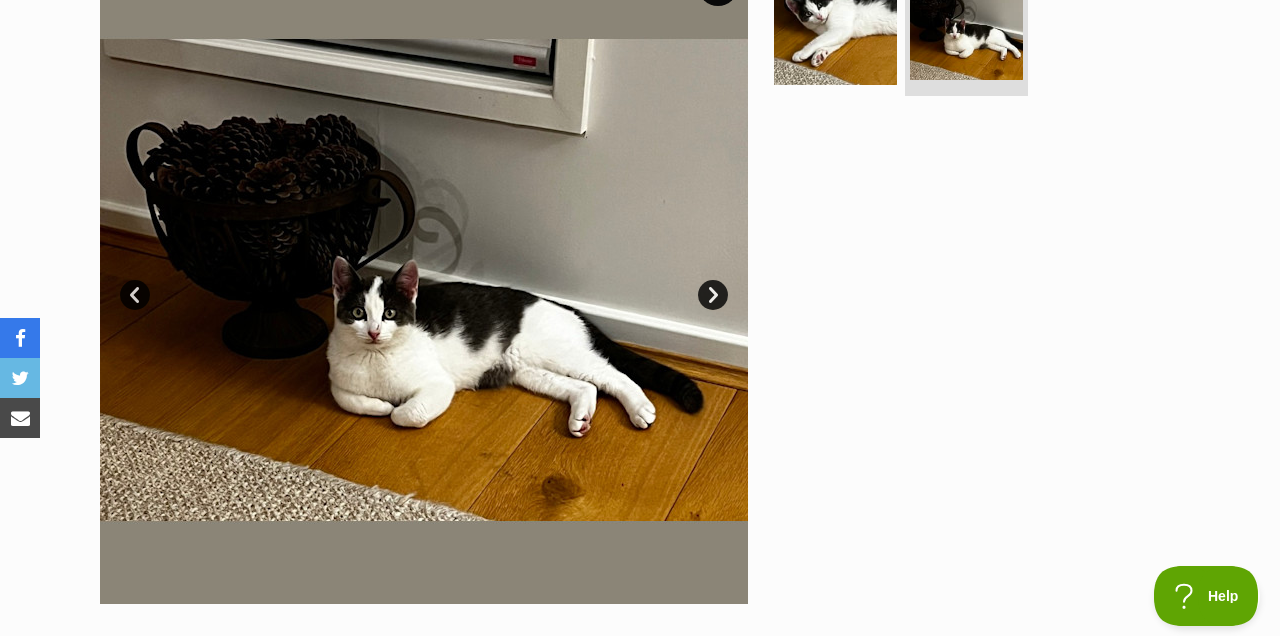 scroll, scrollTop: 462, scrollLeft: 0, axis: vertical 